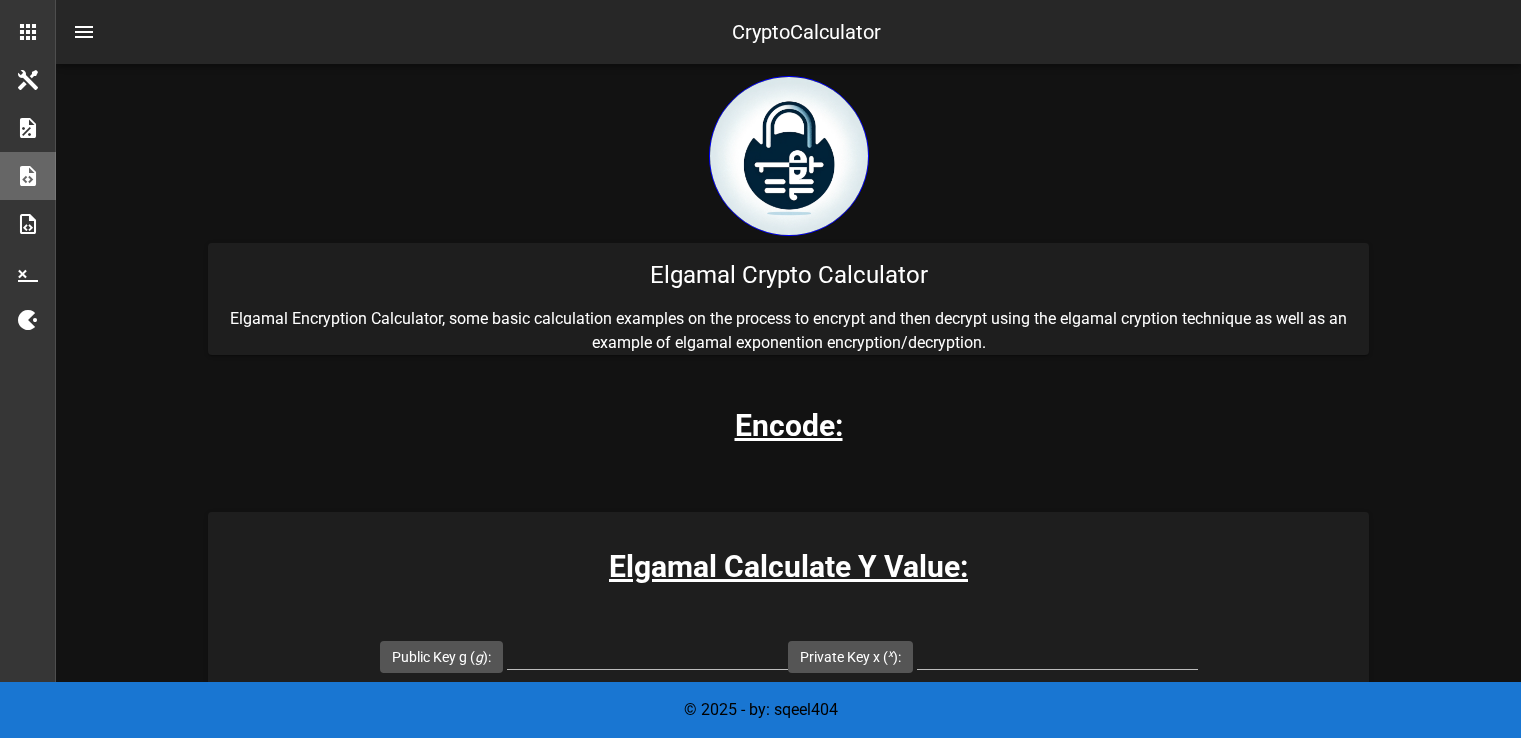 scroll, scrollTop: 315, scrollLeft: 0, axis: vertical 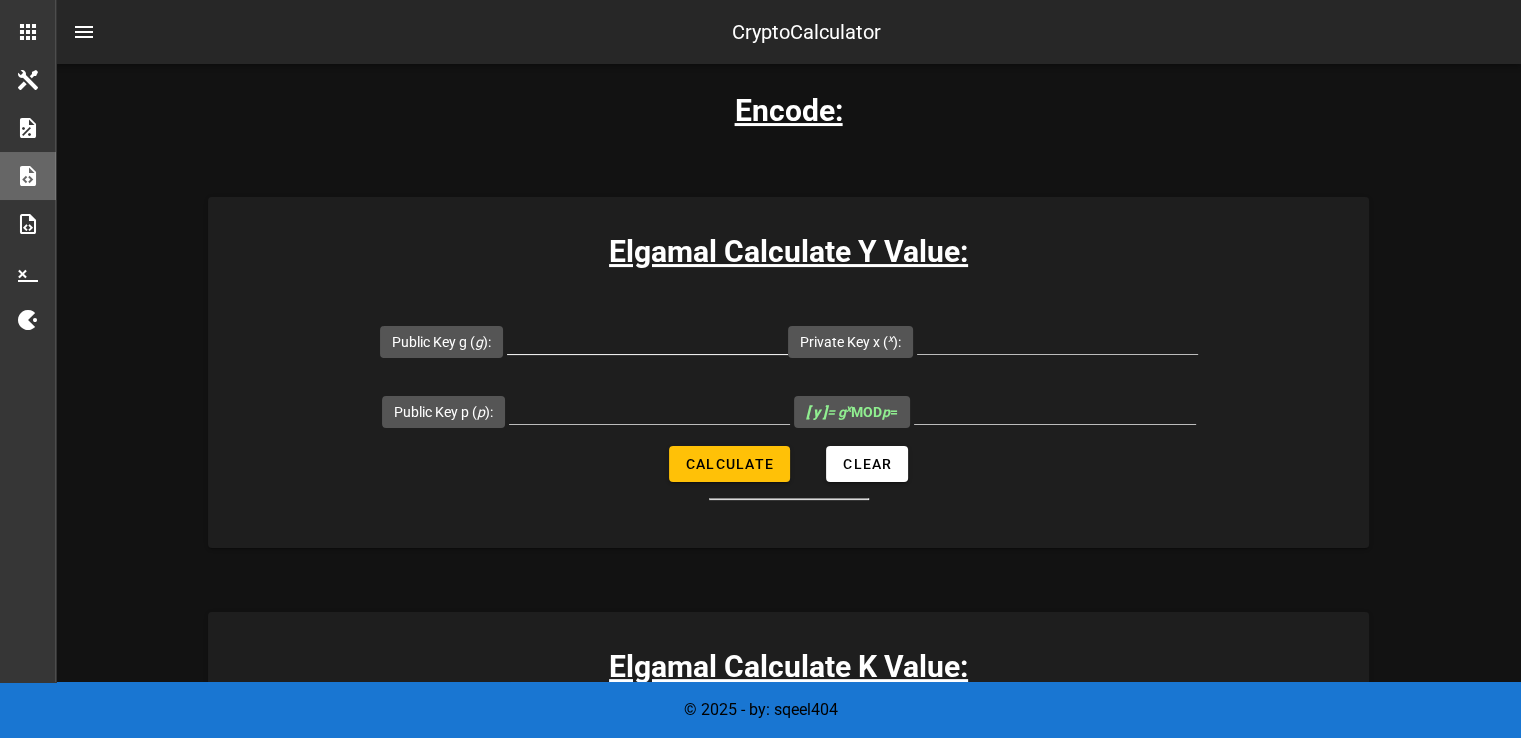 click on "Public Key g (  g  ):" at bounding box center (647, 338) 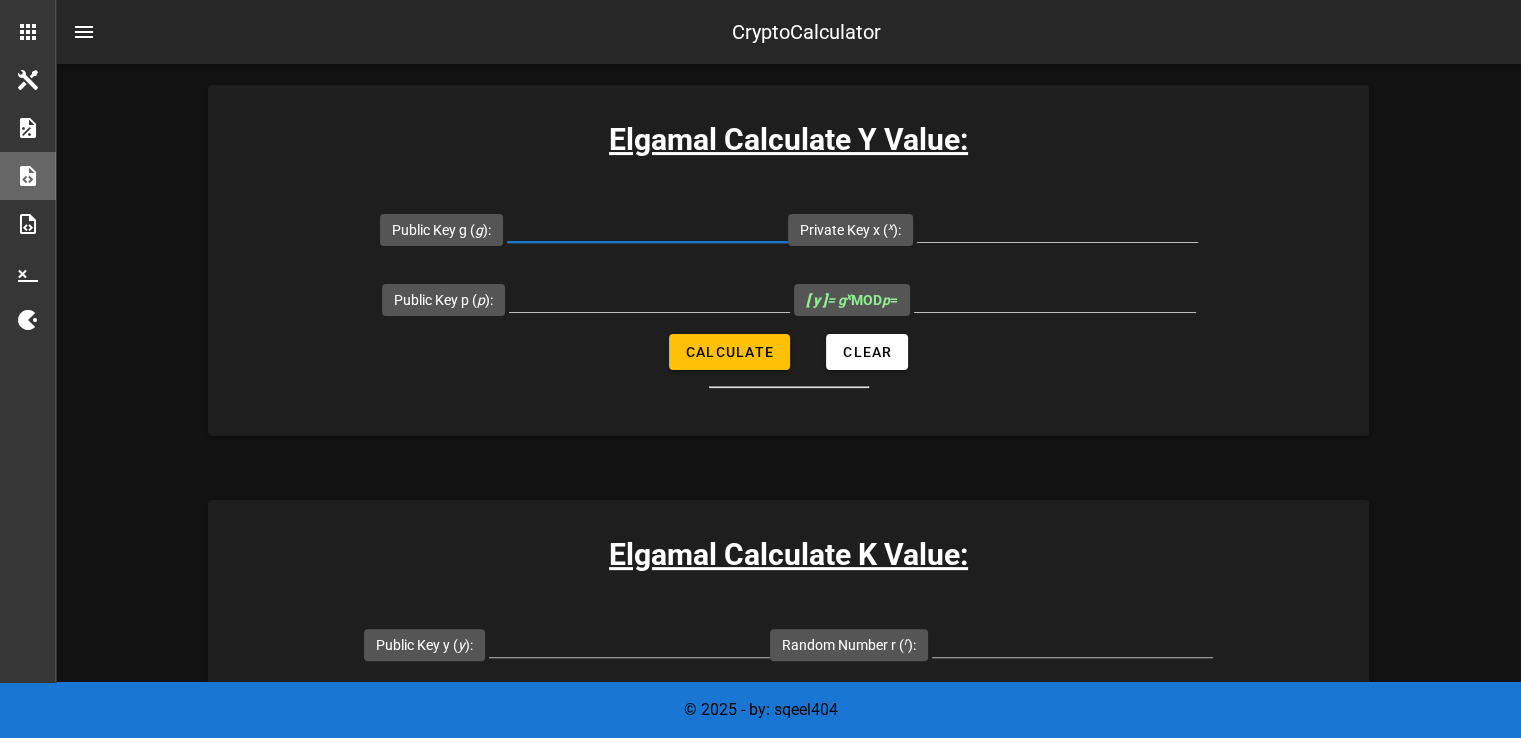 scroll, scrollTop: 426, scrollLeft: 0, axis: vertical 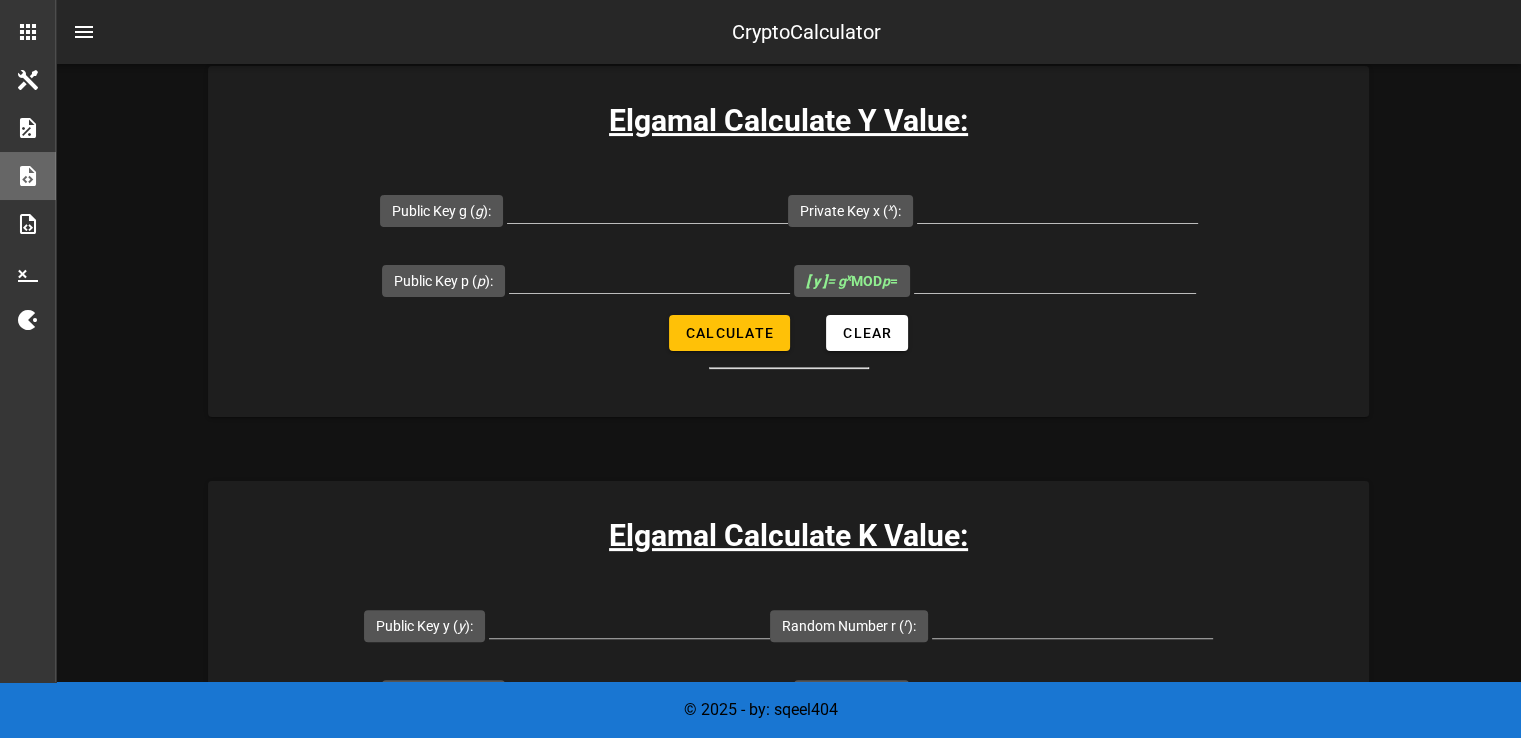 drag, startPoint x: 620, startPoint y: 369, endPoint x: 508, endPoint y: 521, distance: 188.80678 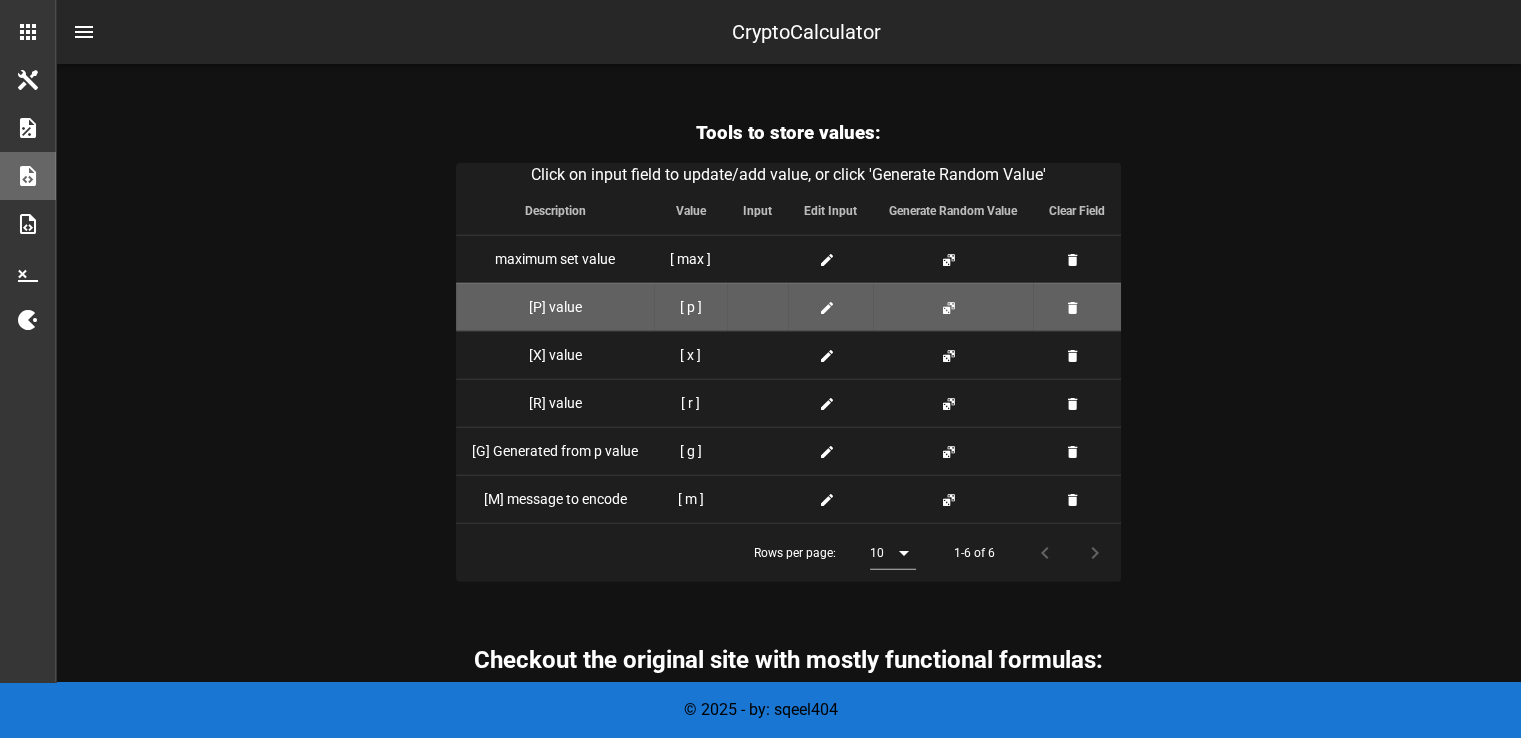 scroll, scrollTop: 4950, scrollLeft: 0, axis: vertical 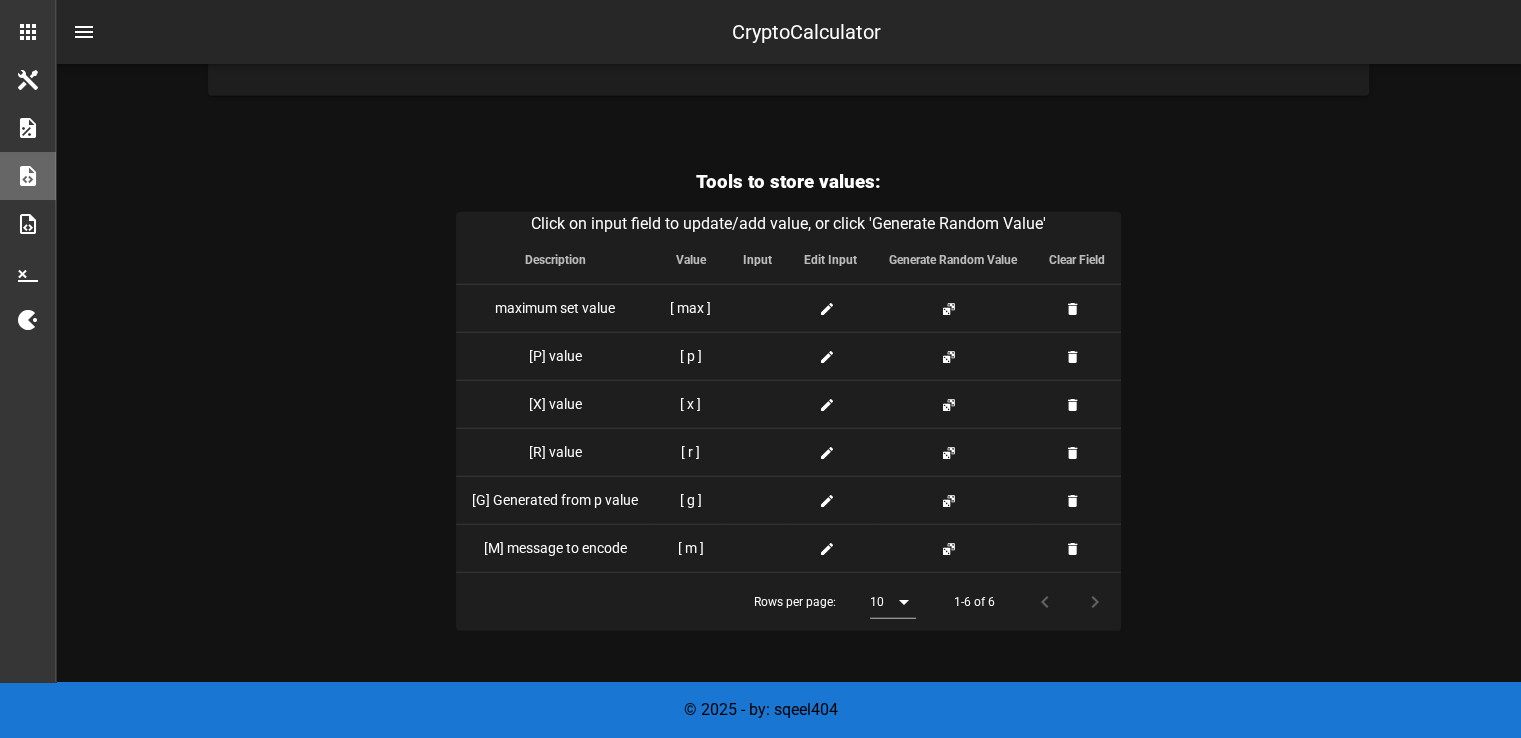 click on "Elgamal Crypto Calculator
Elgamal Encryption Calculator, some basic calculation examples on the process to encrypt and then decrypt using the elgamal cryption technique as well as an example of elgamal exponention encryption/decryption.   Encode:   Elgamal Calculate Y Value:   Public Key g (  g  ):      Private Key x (  x  ):      Public Key p (  p  ):        [ y ]  = g  x  MOD  p  =
Calculate
Clear
Elgamal Calculate K Value:   Public Key y (  y  ):      Random Number r (  r  ):      Public Key p (  p  ):        [ k ]  = y  r  MOD  p  =
Calculate
Clear
Elgamal Calculate C1 Value:   Public Key g (  g  ):      Random Number r (  r  ):      Public Key p (  p  ):        [ C1 ]  = g  r  MOD  p  =
Calculate
Clear
Elgamal Calculate C2 Value:   Message to Encrypt m (  m  ):      K Value k (  k  ):      Public Key p (  p  ):        [ C2 ]  = g * k  MOD  p  =
Calculate" at bounding box center [788, -1998] 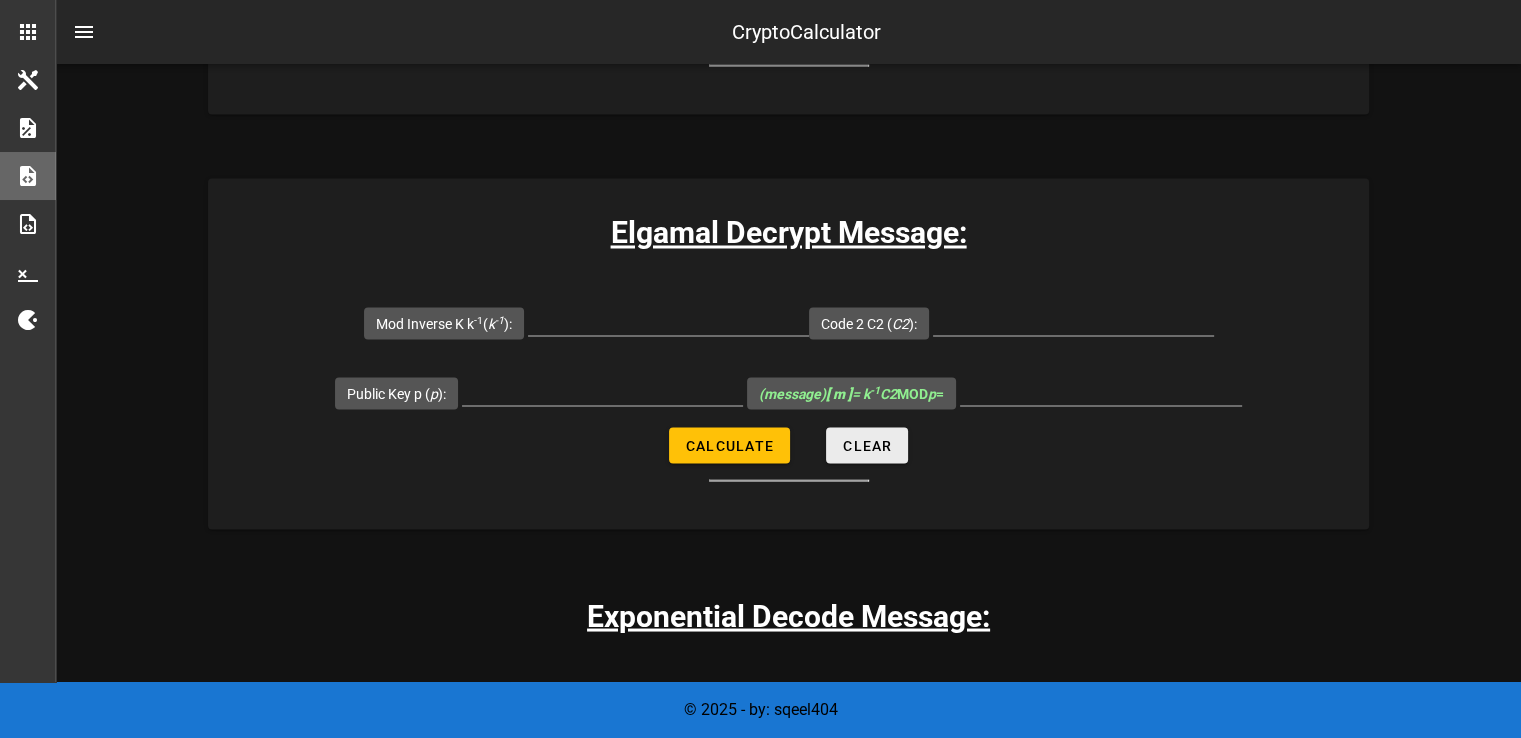 scroll, scrollTop: 3395, scrollLeft: 0, axis: vertical 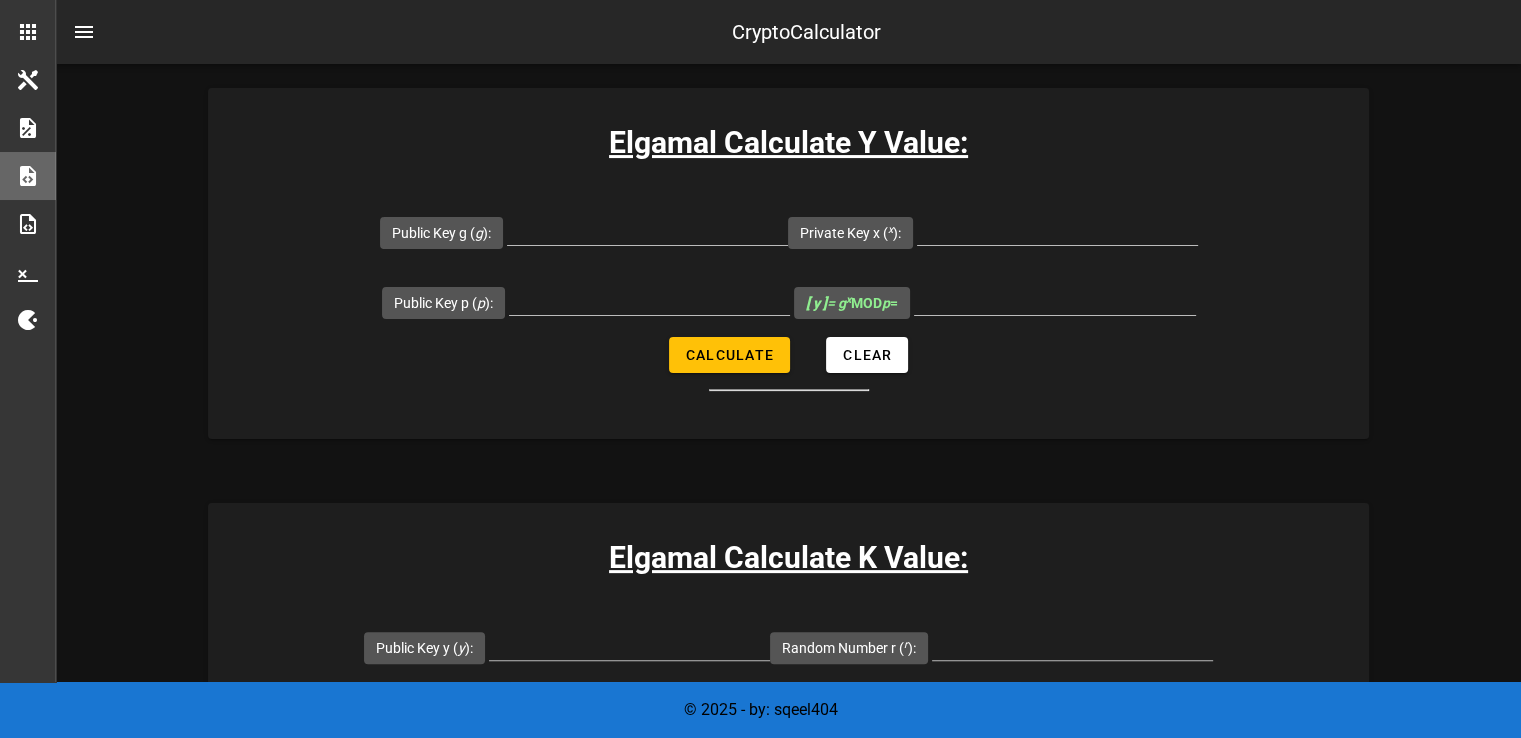 click on "Public Key g (  g  ):      Private Key x (  x  ):      Public Key p (  p  ):        [ y ]  = g  x  MOD  p  =
Calculate
Clear" at bounding box center (788, 294) 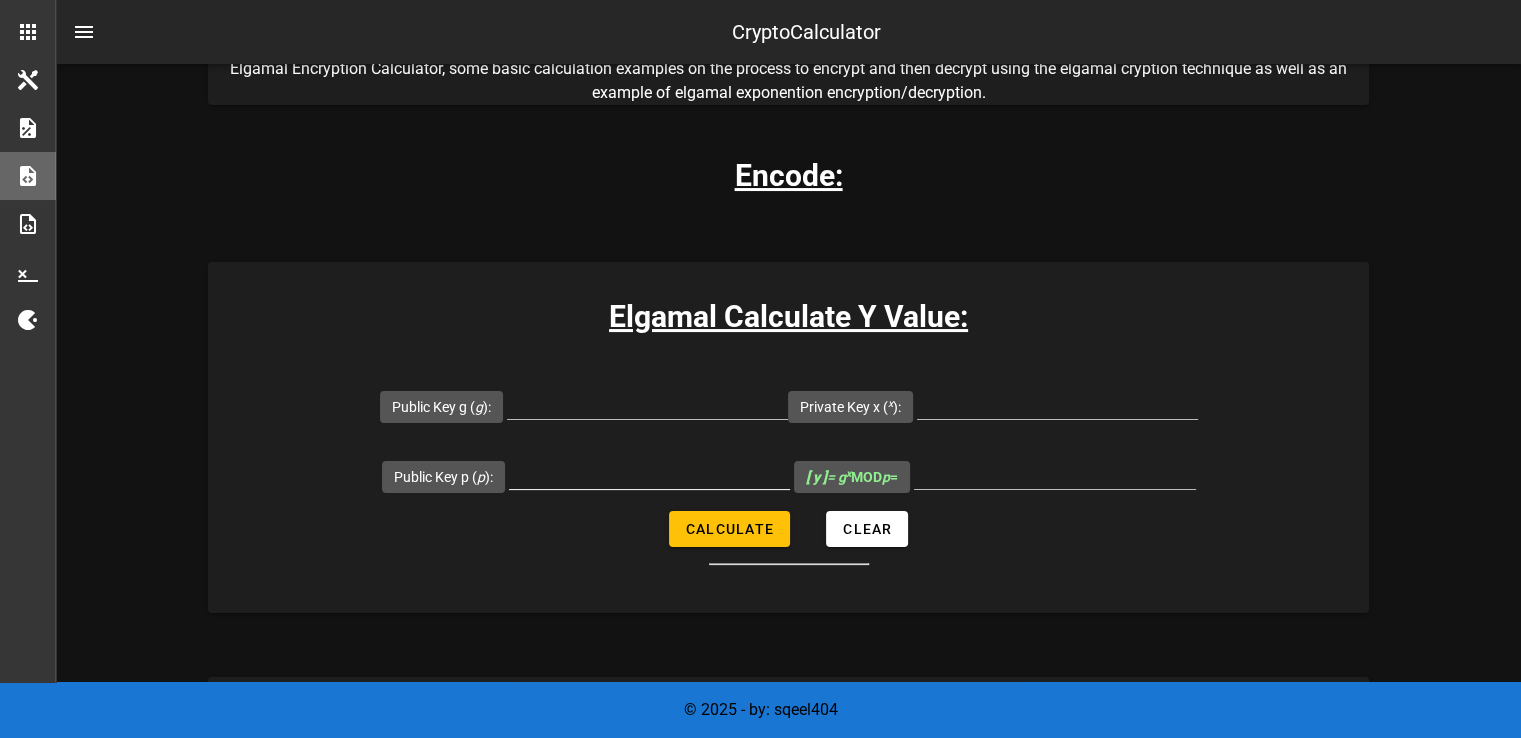 scroll, scrollTop: 248, scrollLeft: 0, axis: vertical 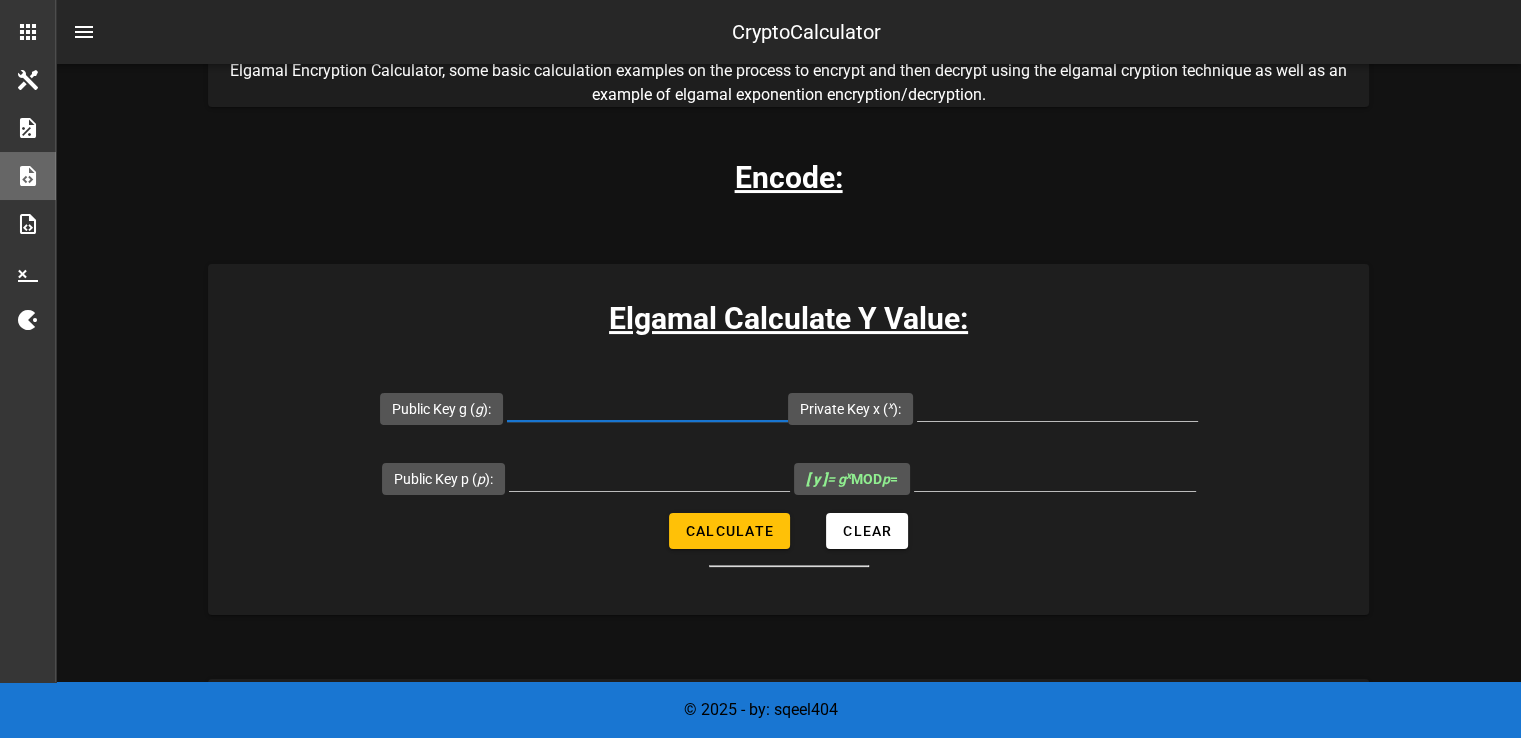 click on "Public Key g (  g  ):" at bounding box center [647, 405] 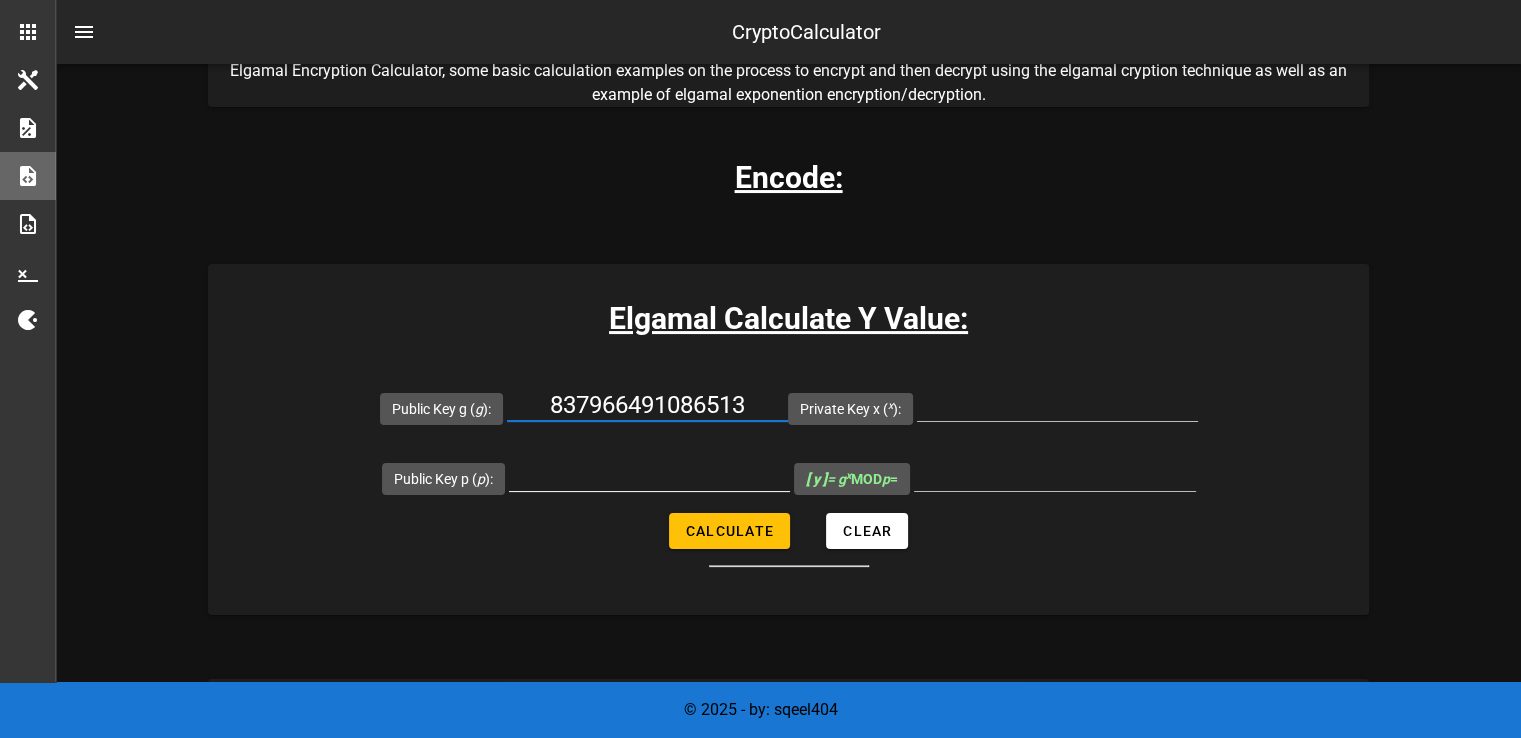 type on "837966491086513" 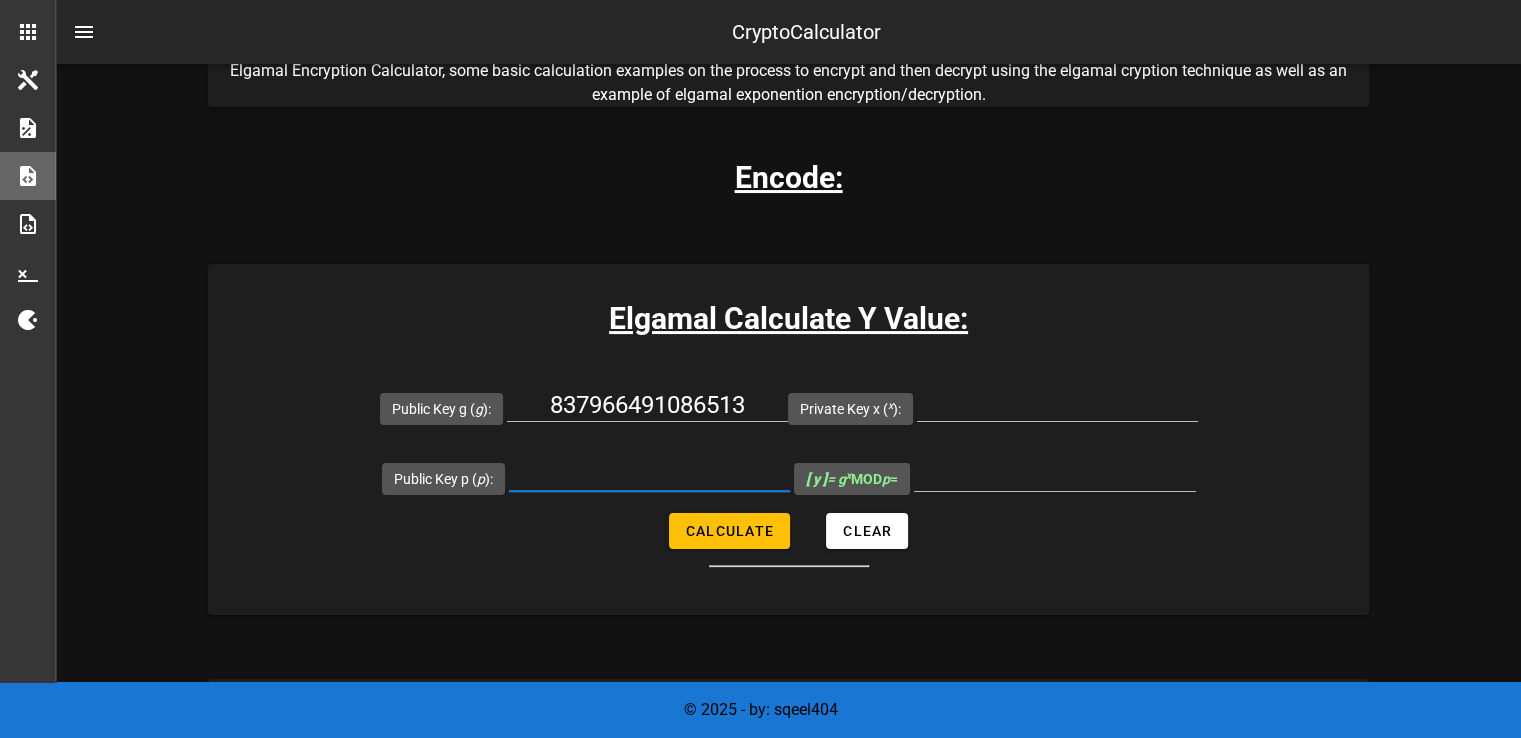 paste on "[CREDIT_CARD_NUMBER]" 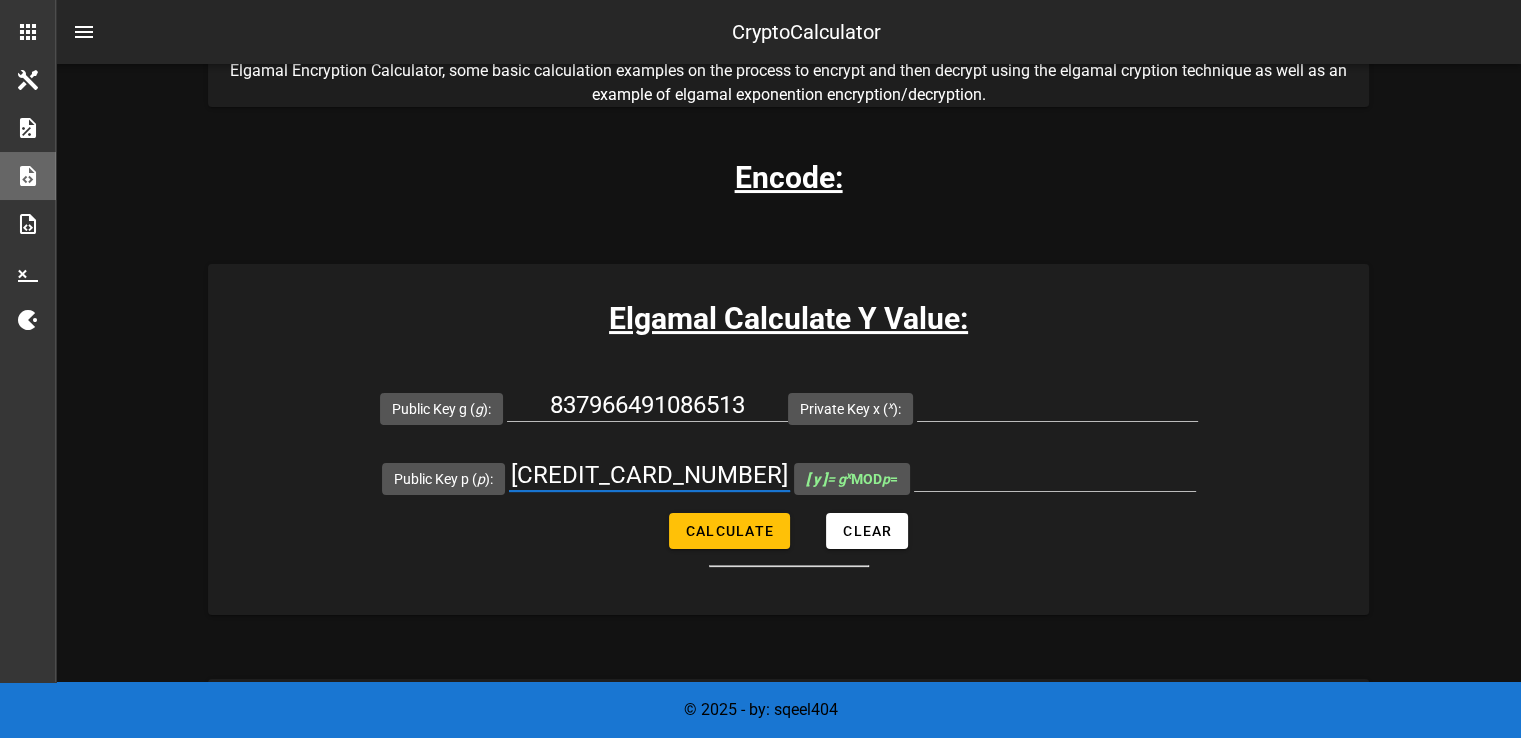 type on "[CREDIT_CARD_NUMBER]" 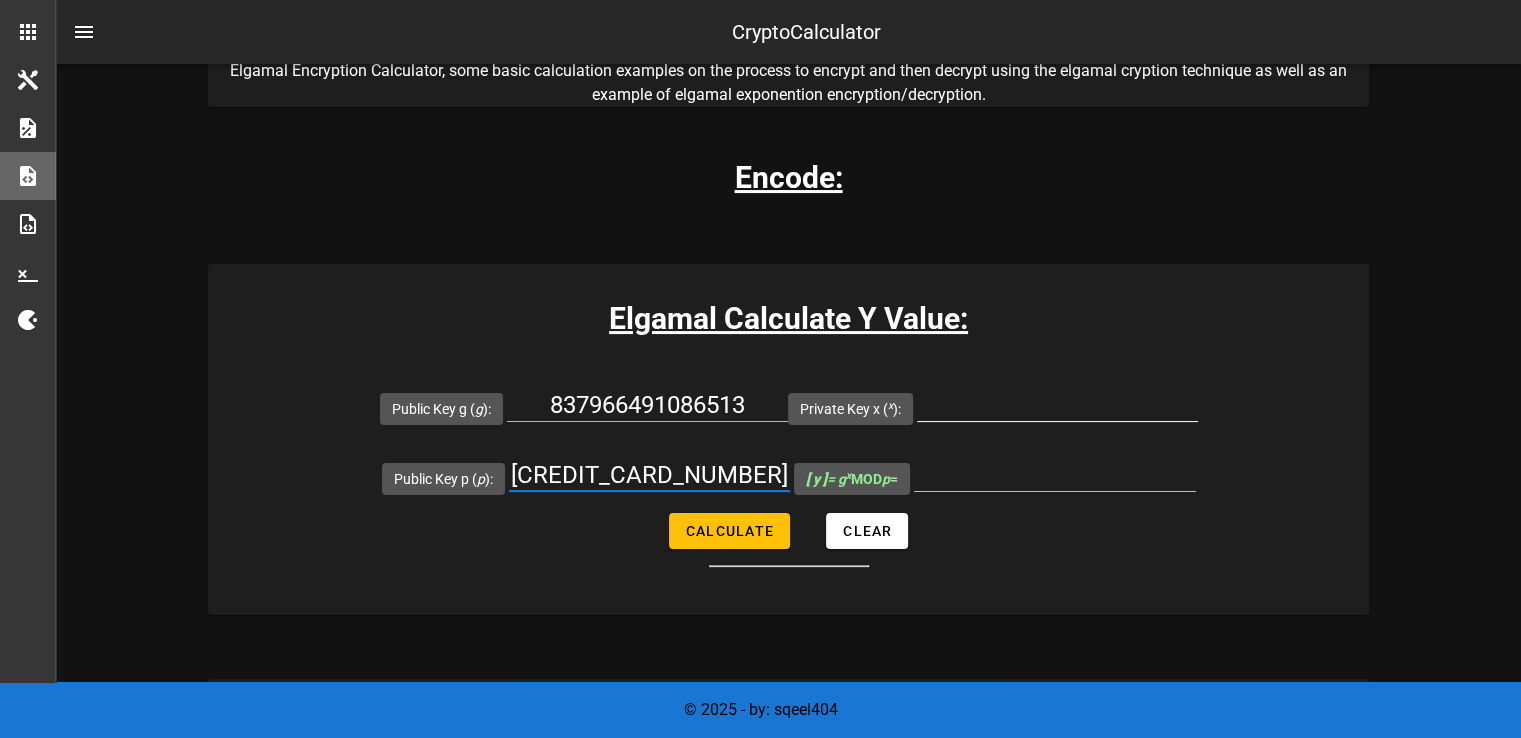 click on "Private Key x (  x  ):" at bounding box center (1057, 405) 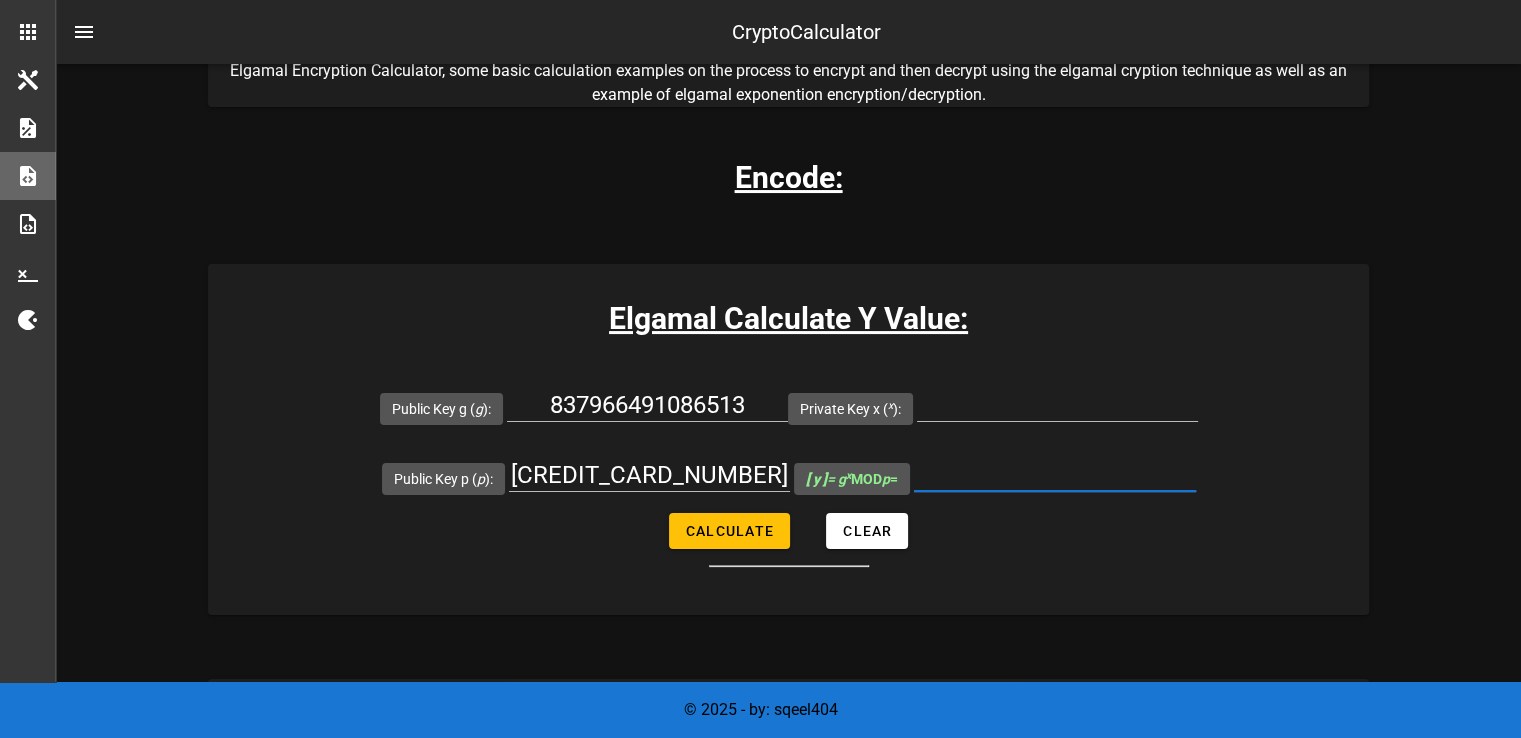 click on "[ y ]  = g  x  MOD  p  =" at bounding box center [1055, 475] 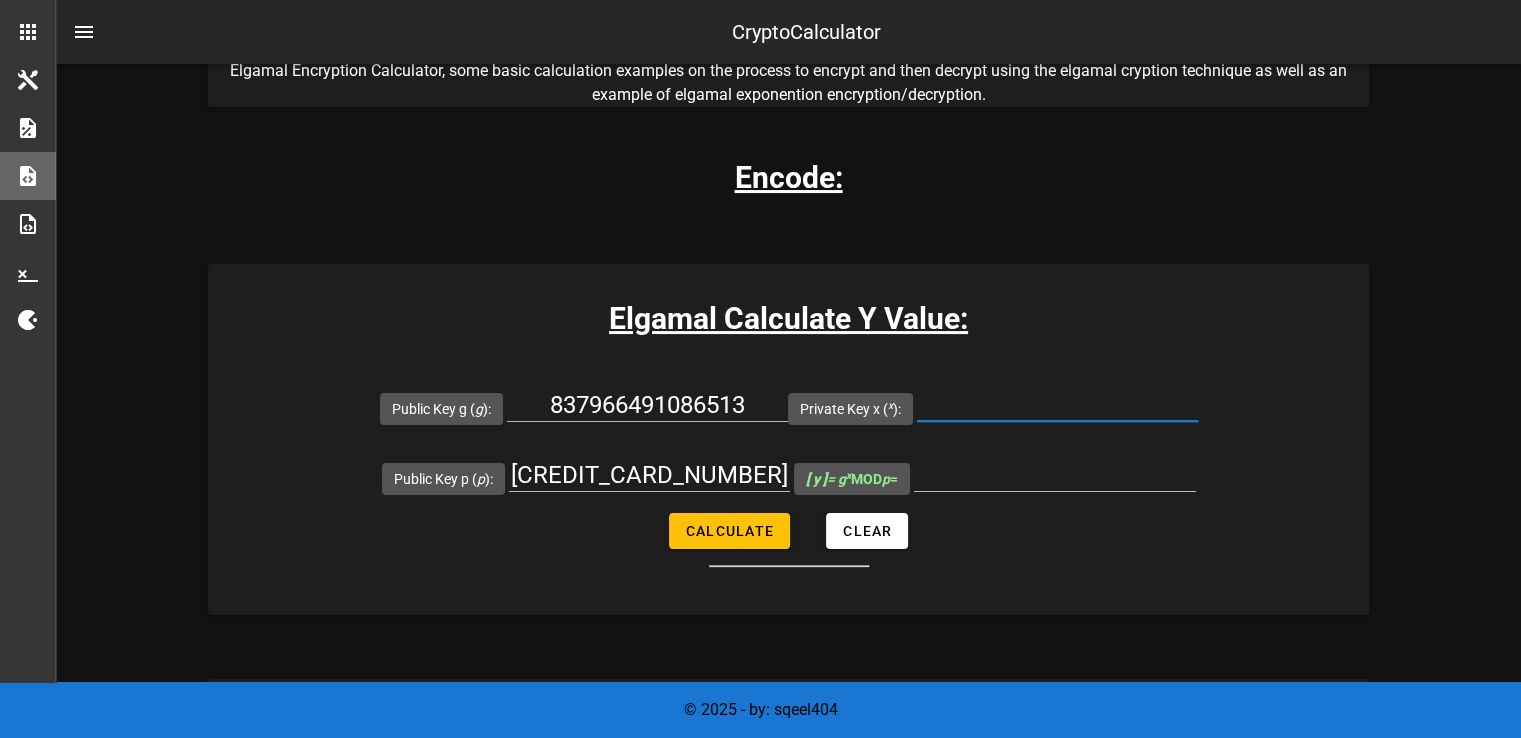 click on "Private Key x (  x  ):" at bounding box center [1057, 405] 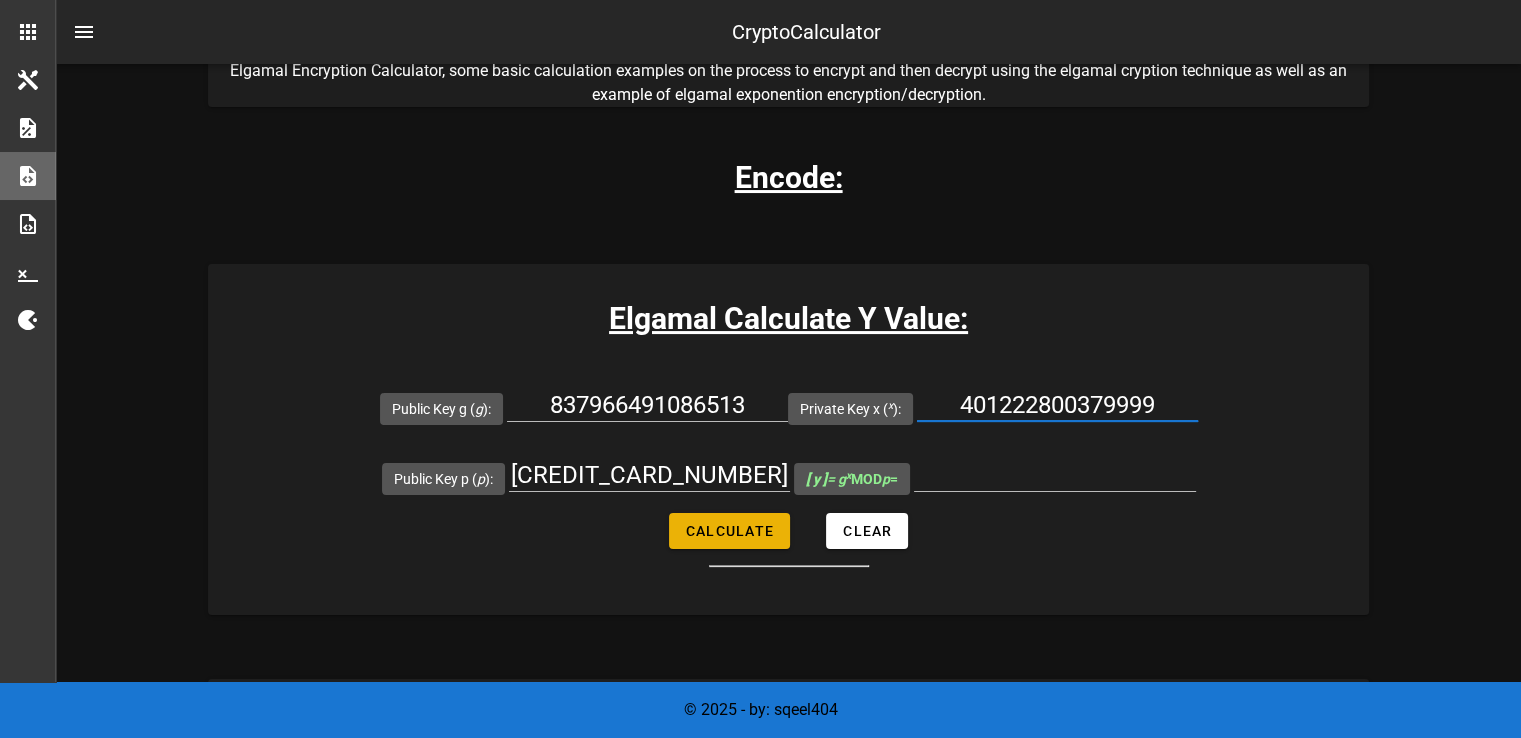 type on "401222800379999" 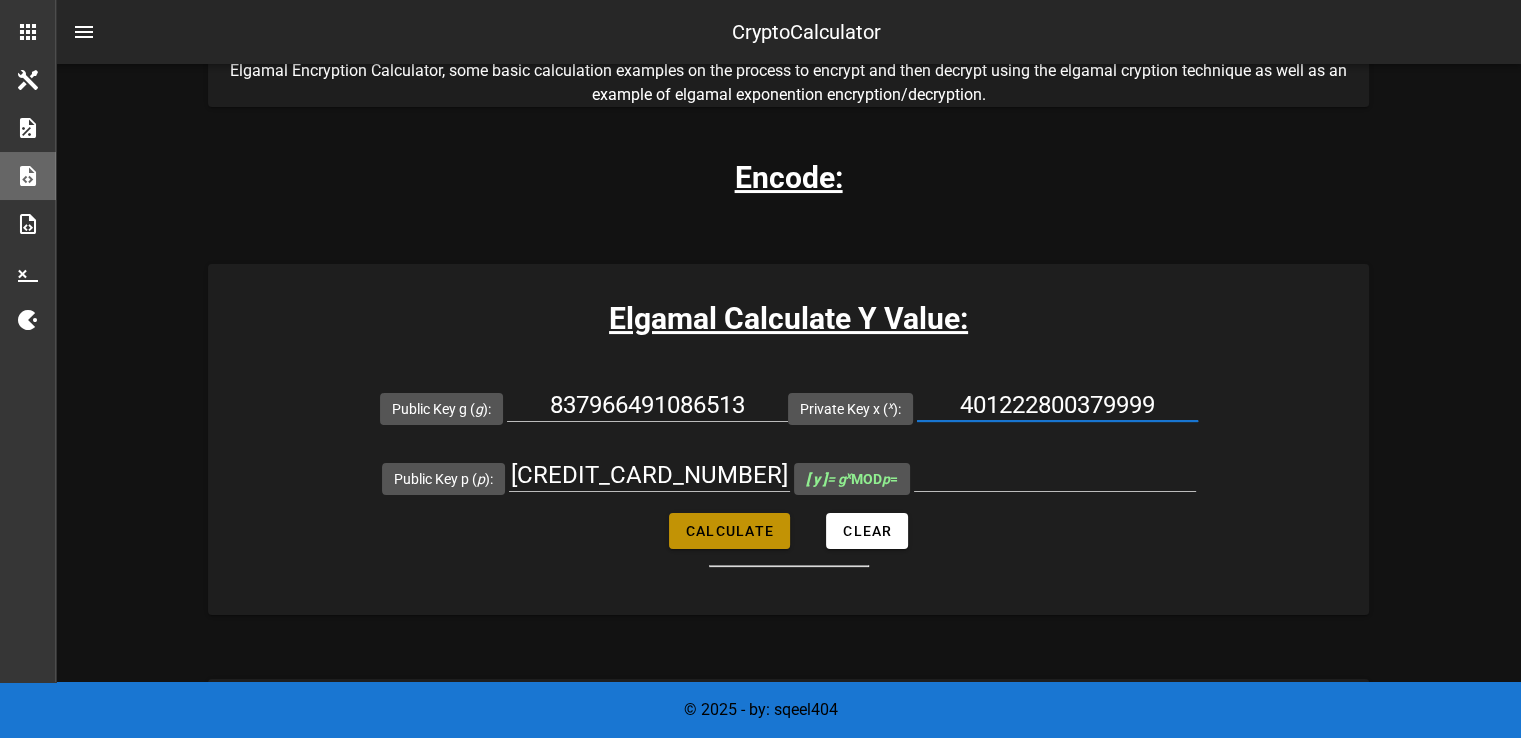 click on "Calculate" at bounding box center (729, 531) 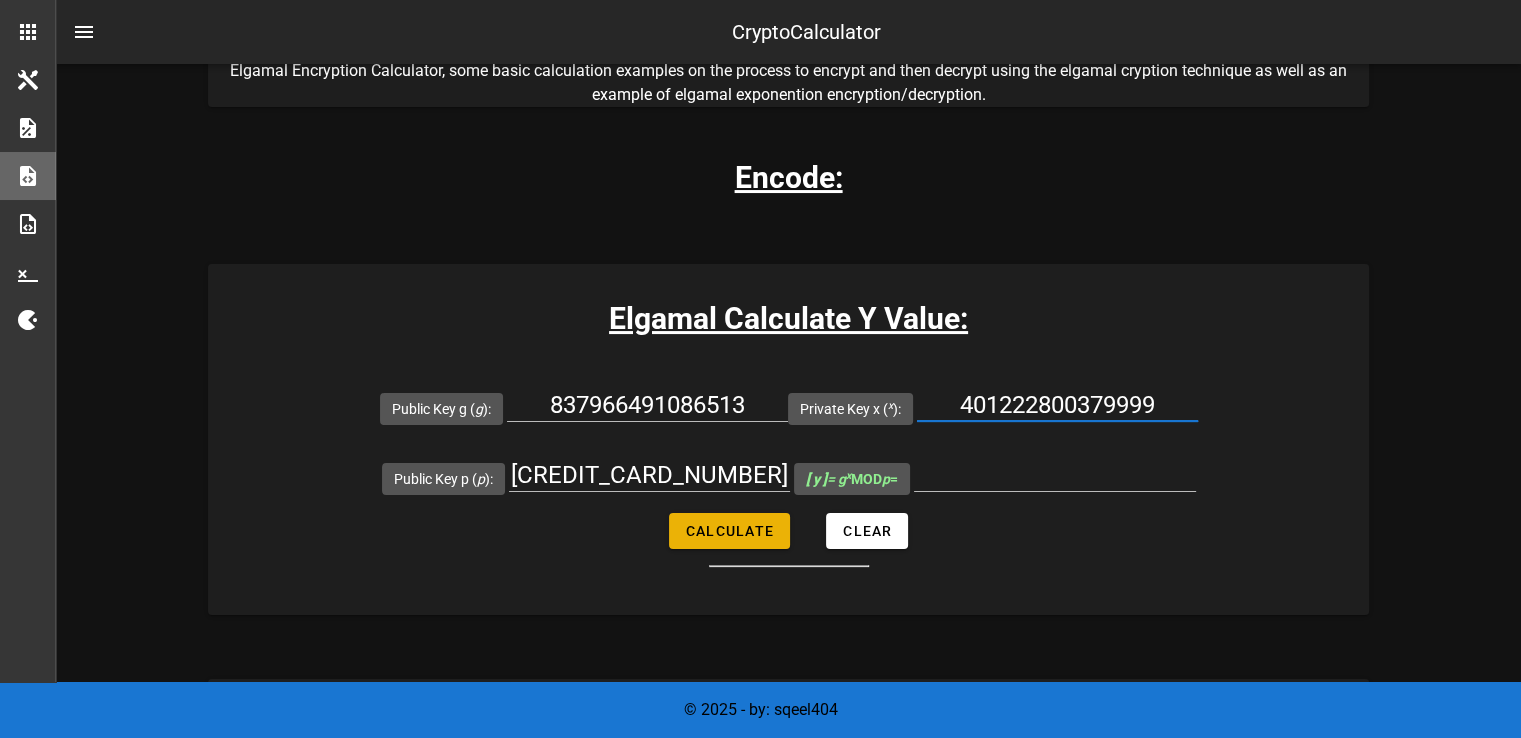 type on "491452283568101" 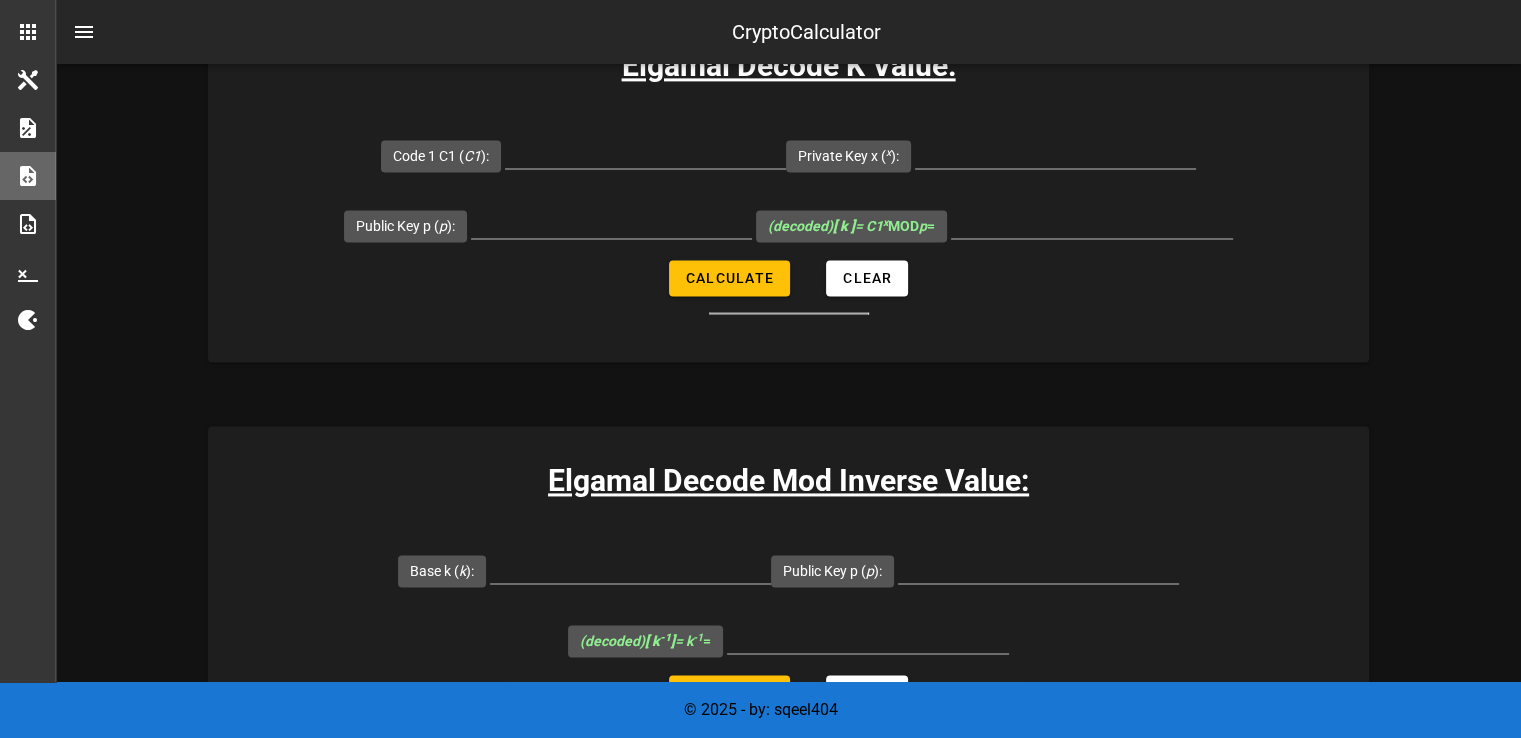 scroll, scrollTop: 2868, scrollLeft: 0, axis: vertical 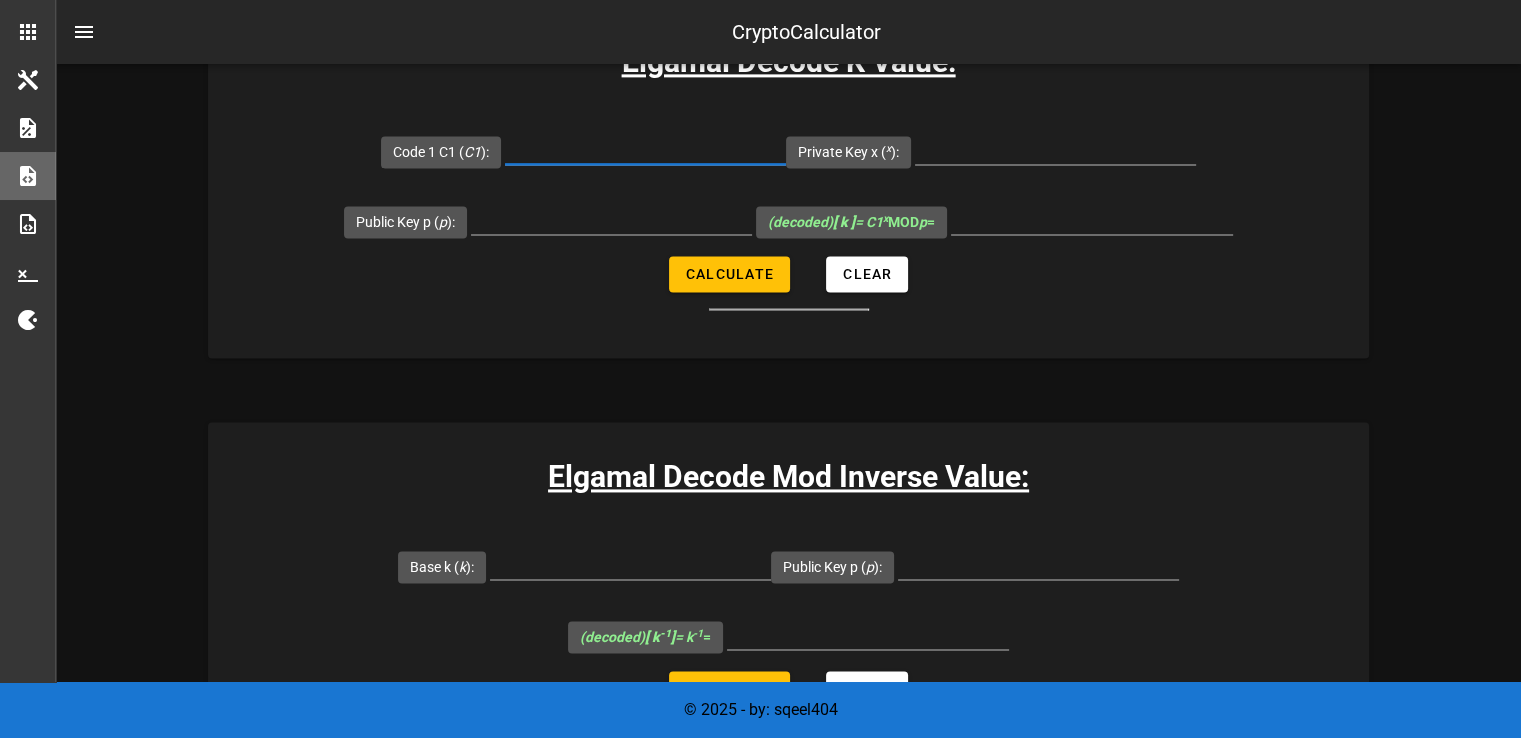 click on "Code 1 C1 (  C1  ):" at bounding box center [645, 148] 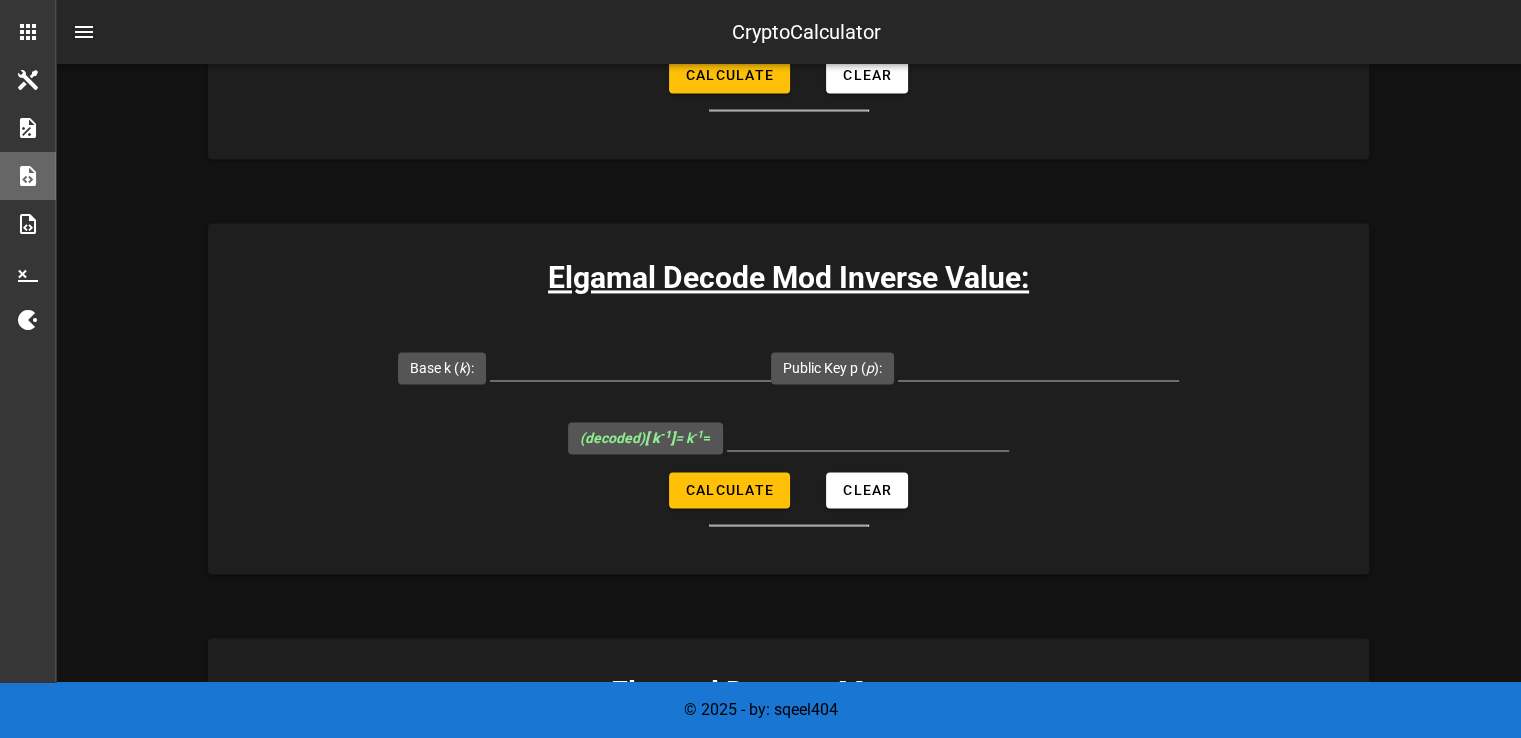 scroll, scrollTop: 3100, scrollLeft: 0, axis: vertical 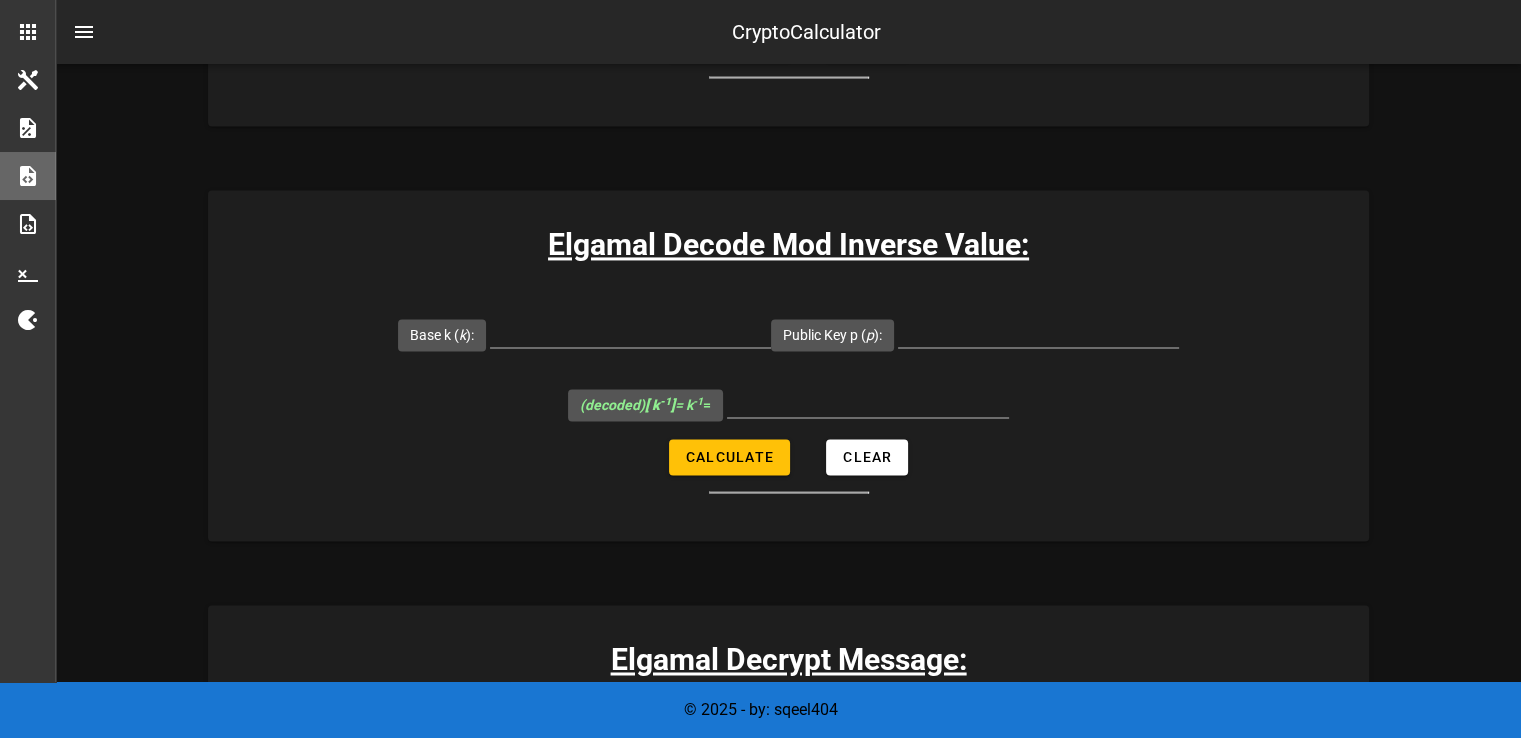 drag, startPoint x: 645, startPoint y: 153, endPoint x: 532, endPoint y: 230, distance: 136.74063 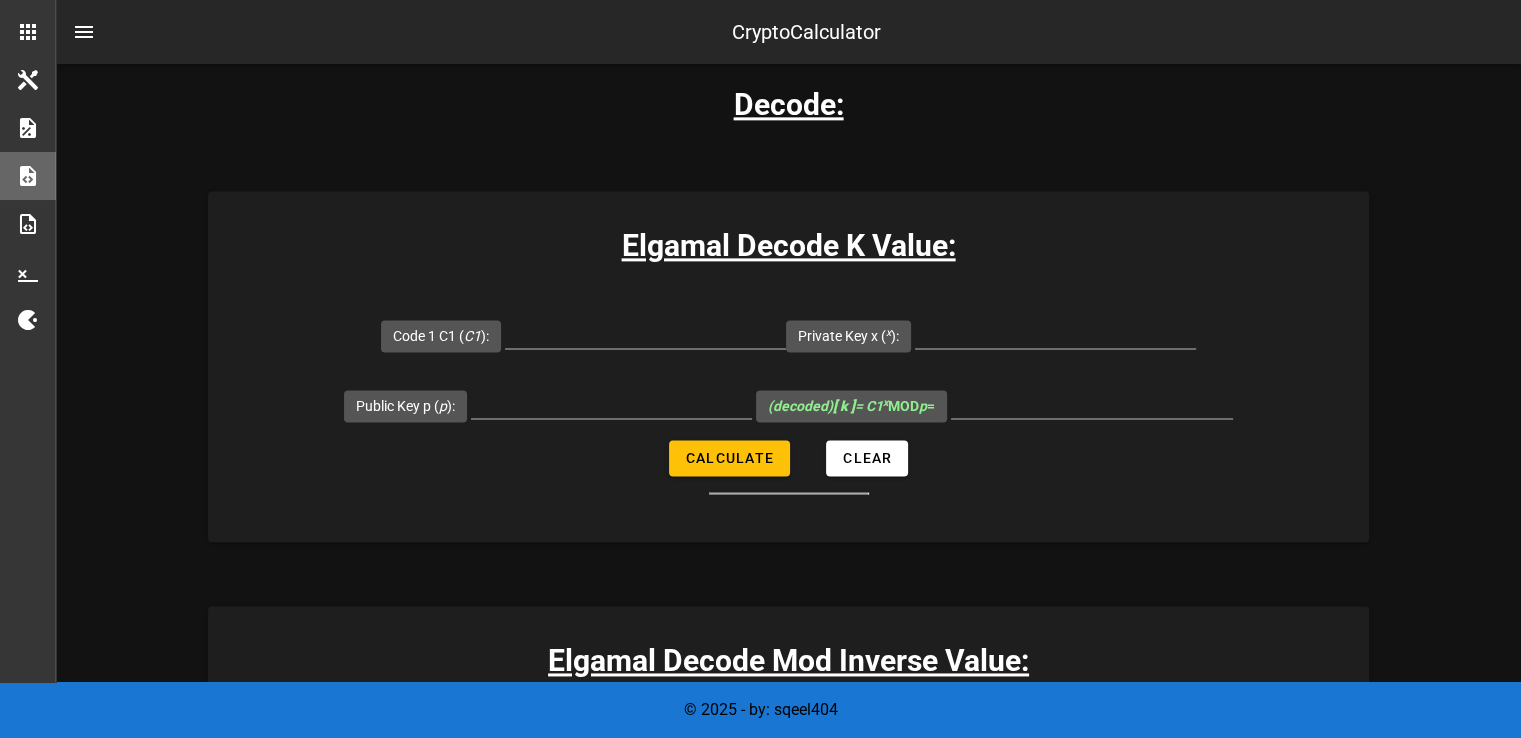 scroll, scrollTop: 2671, scrollLeft: 0, axis: vertical 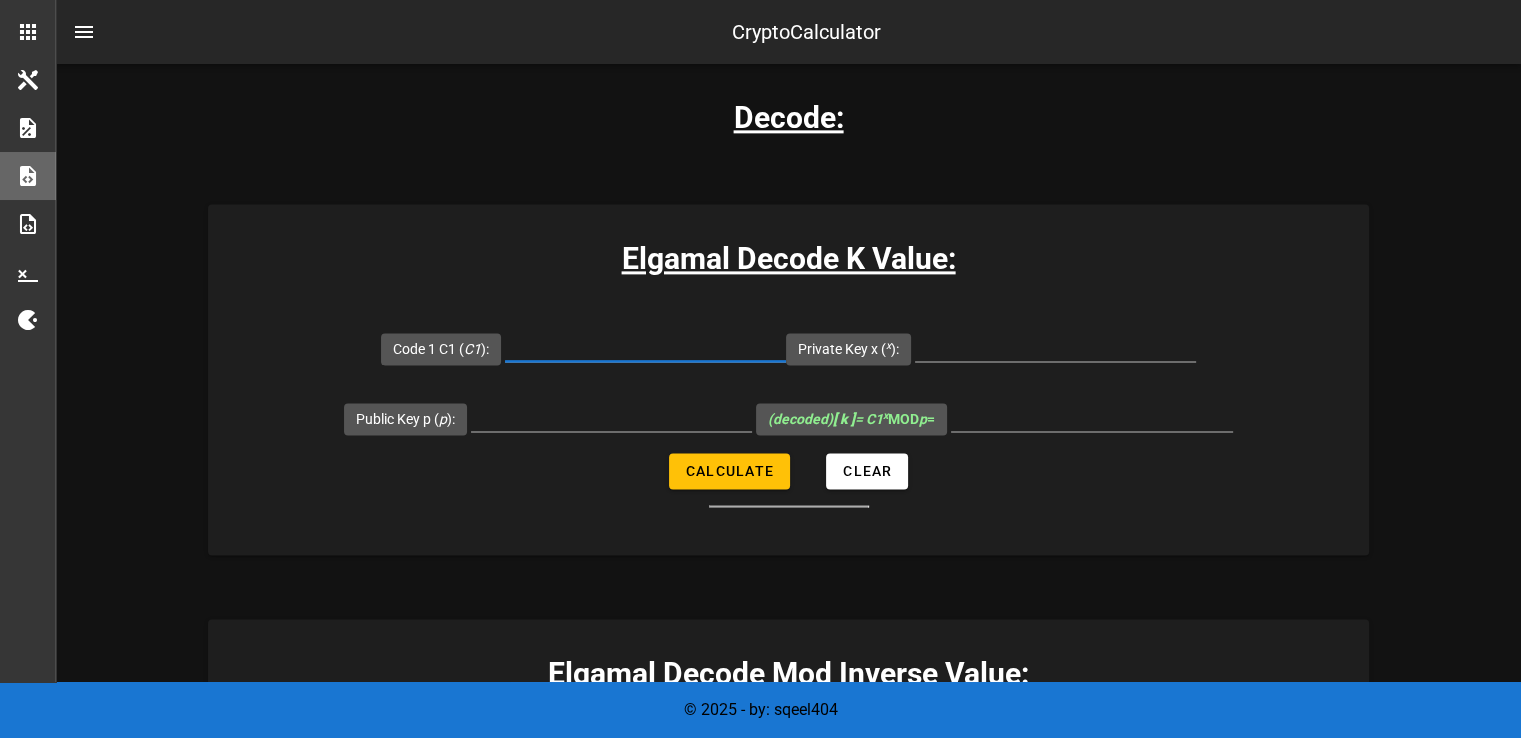 click on "Code 1 C1 (  C1  ):" at bounding box center (645, 345) 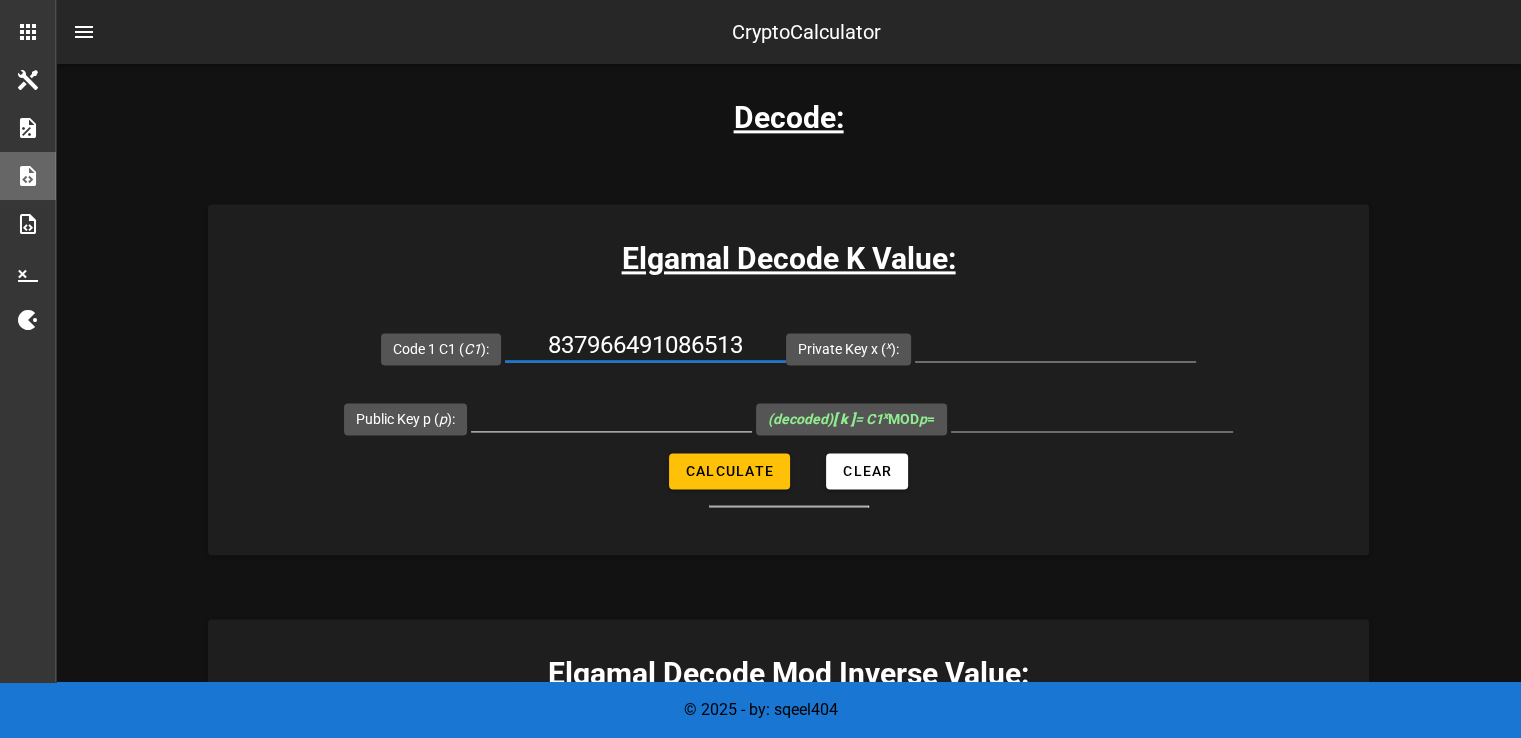 type on "837966491086513" 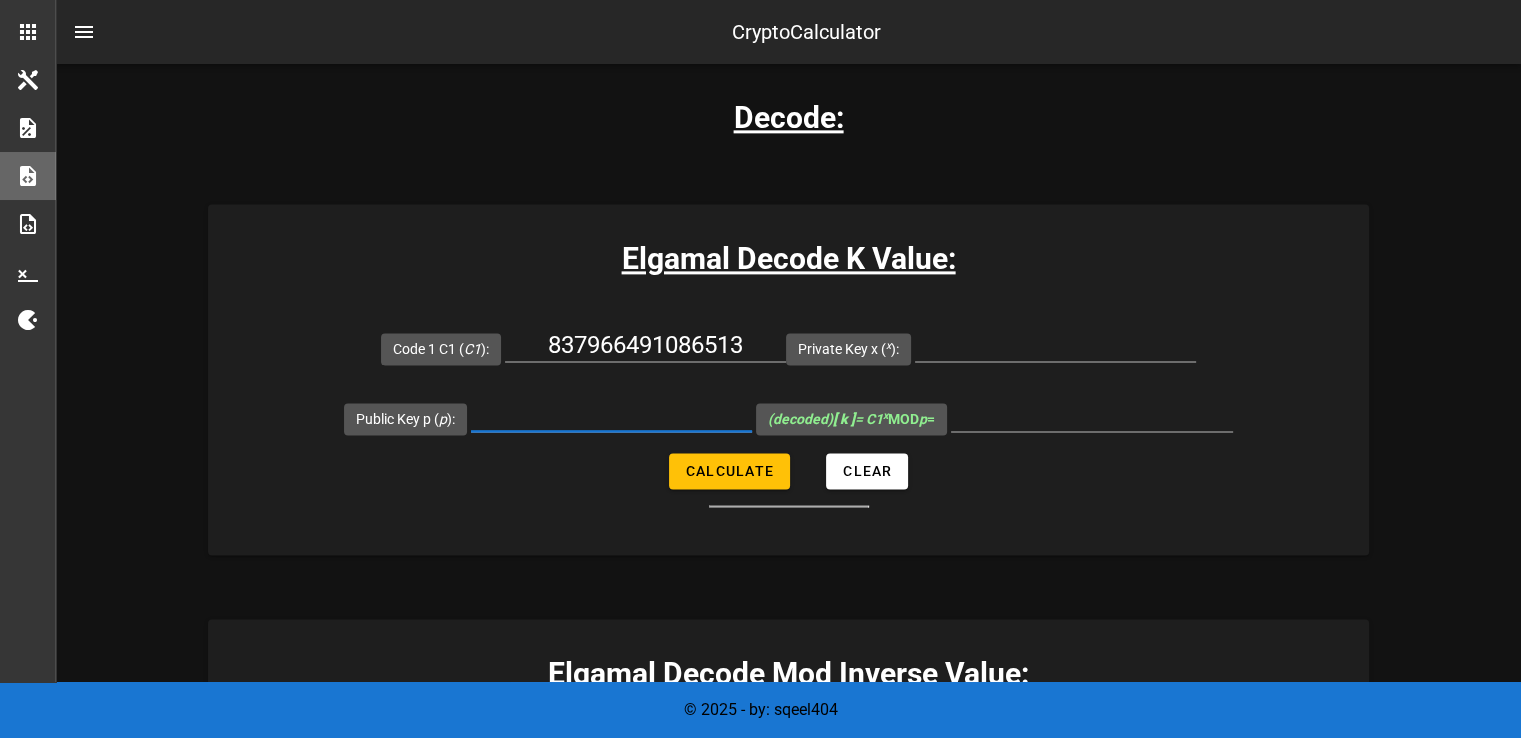 paste on "940755542907563" 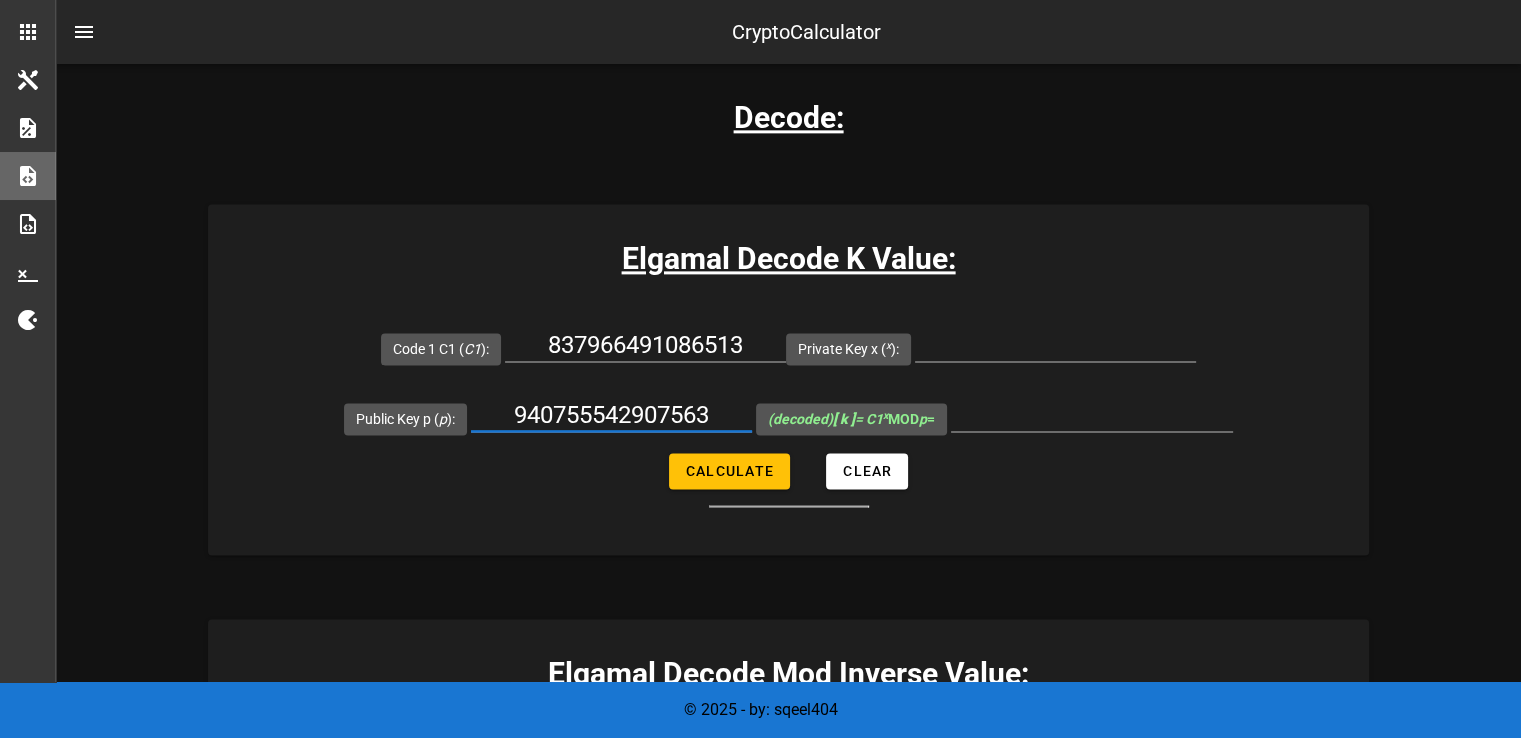 type on "940755542907563" 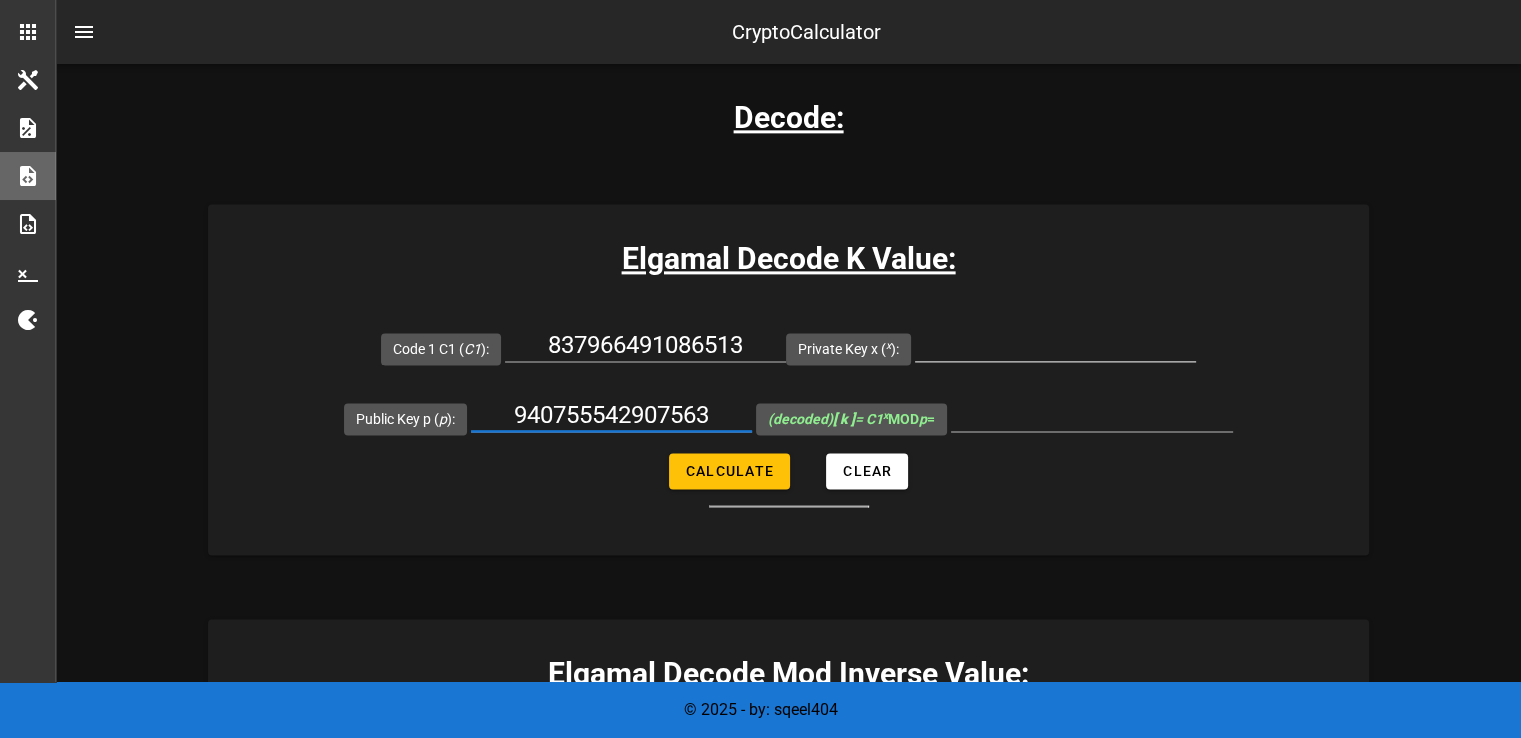click on "Private Key x (  x  ):" at bounding box center (1055, 345) 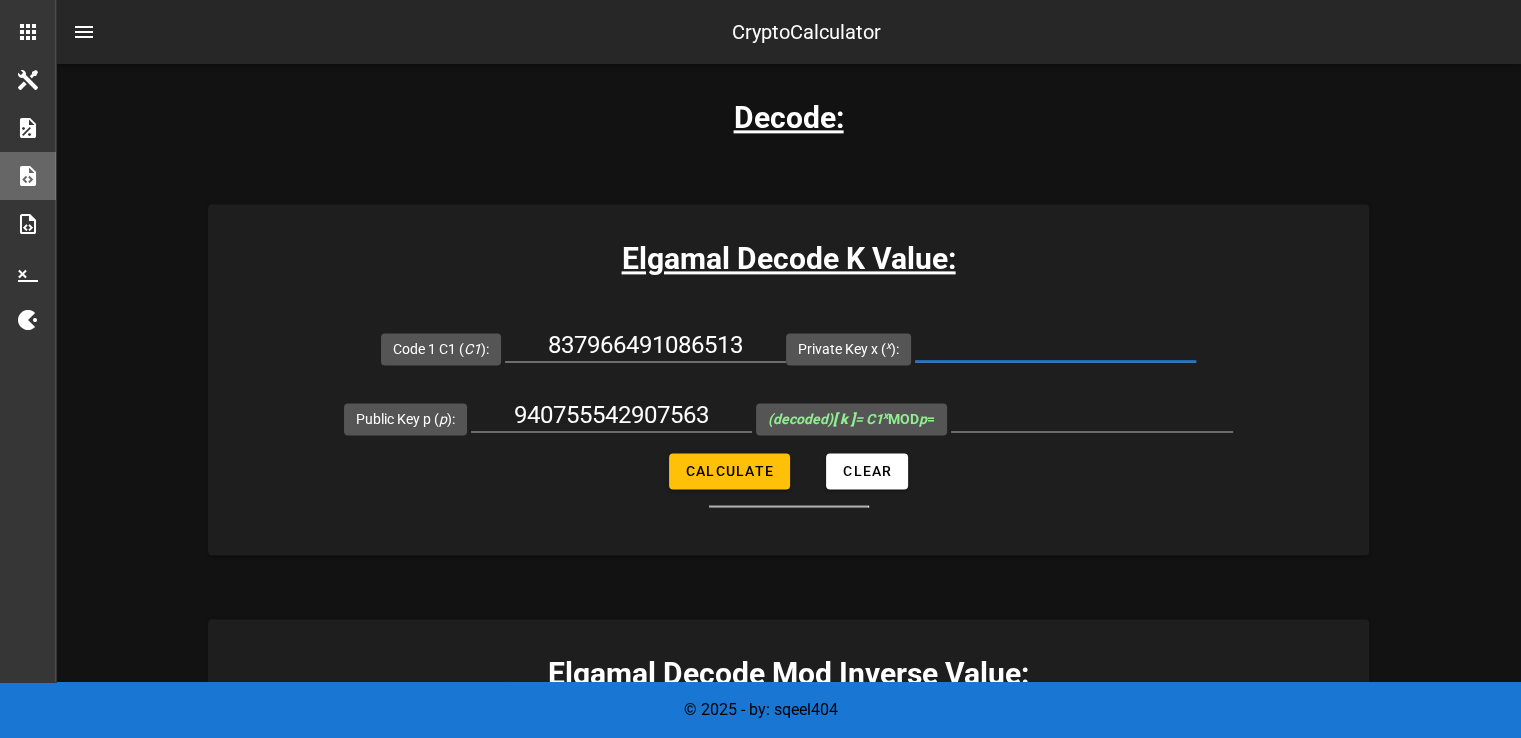 paste on "401222800379999" 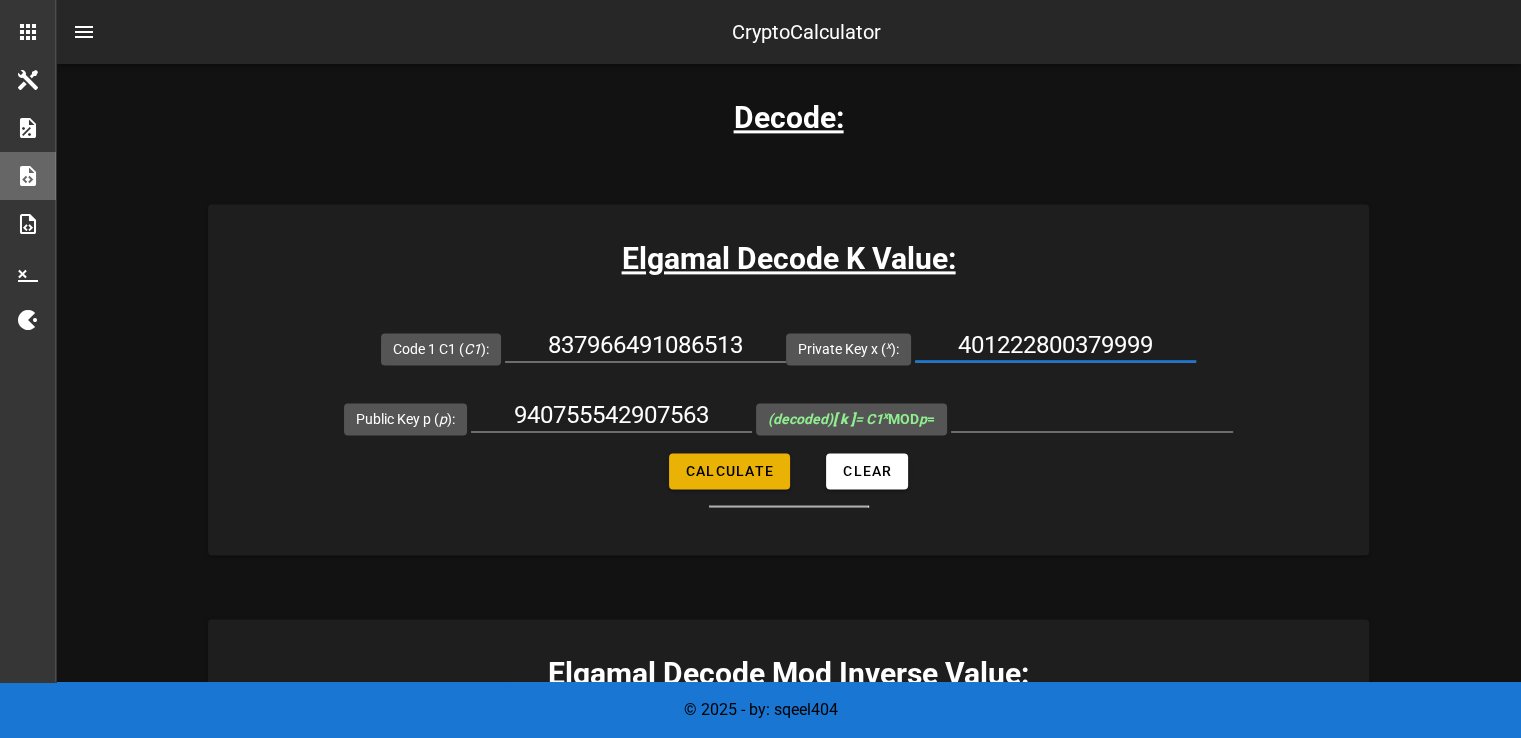 type on "401222800379999" 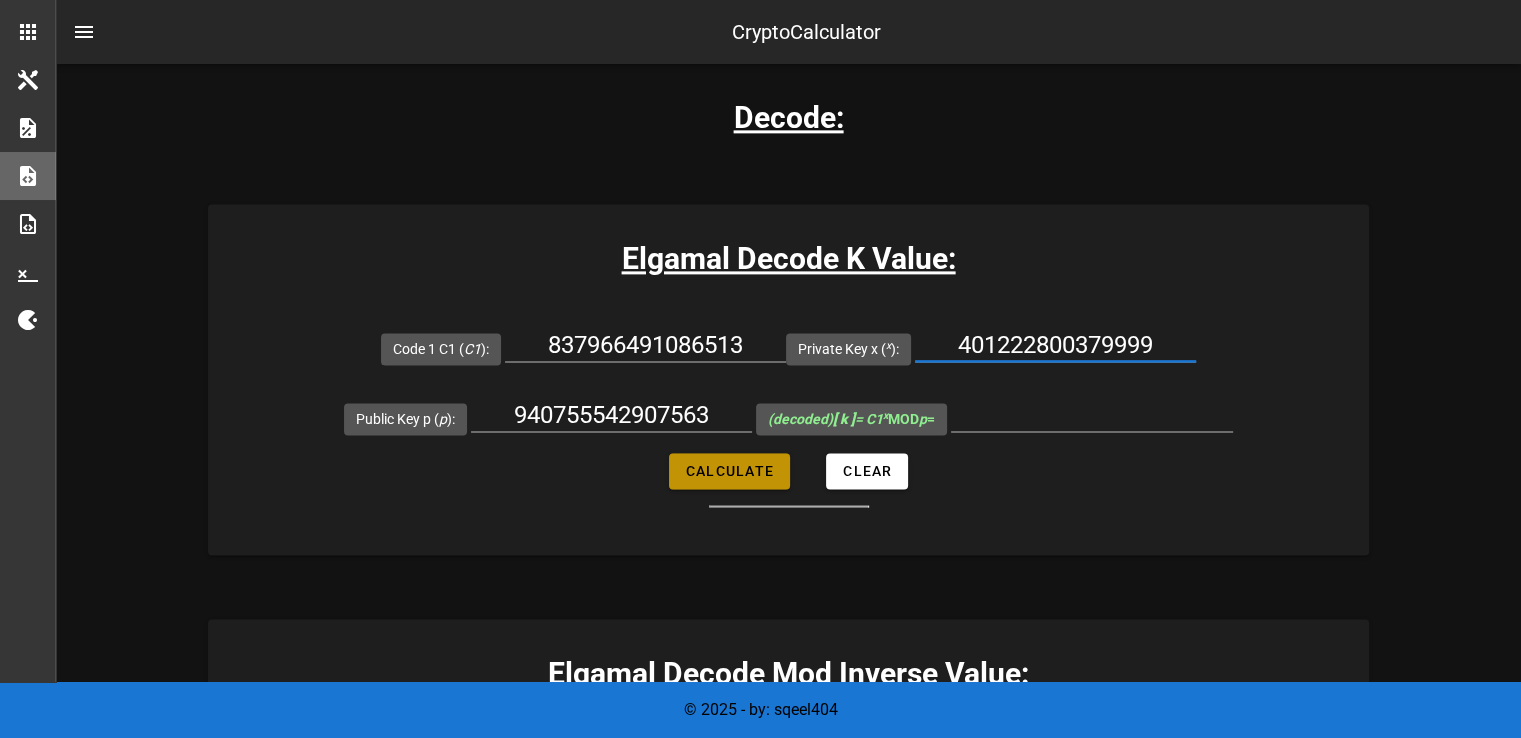 click on "Calculate" at bounding box center [729, 471] 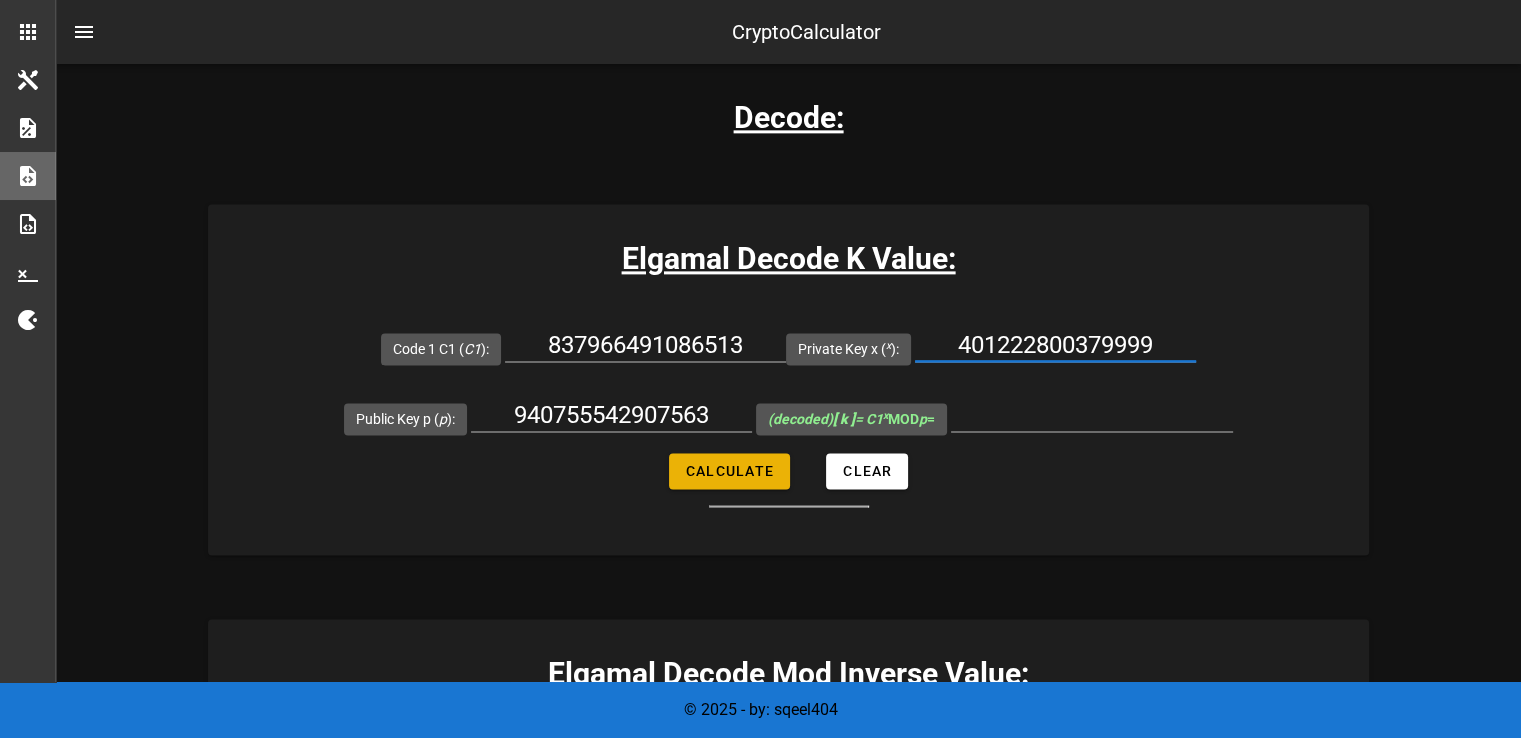 type on "812901294385185" 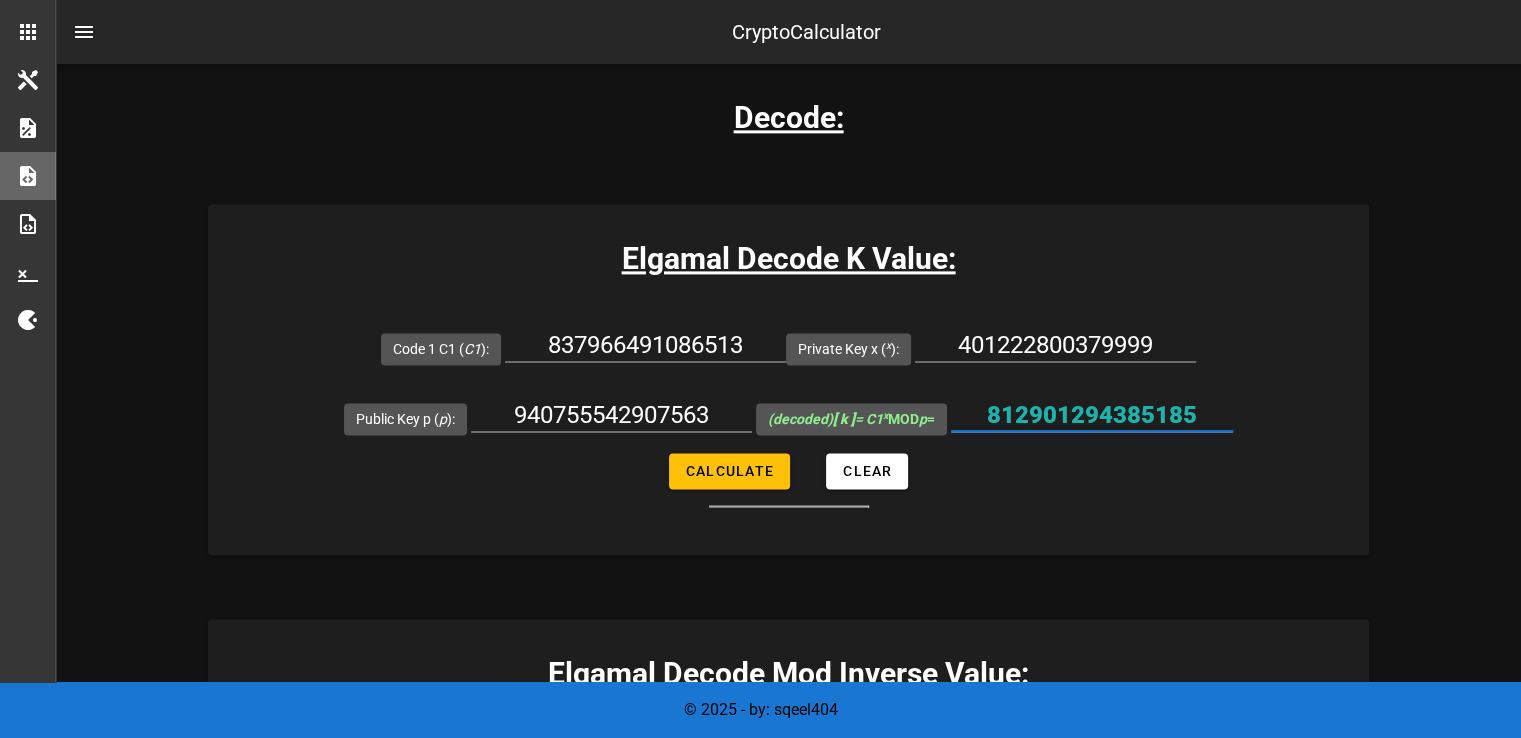 click on "812901294385185" at bounding box center [1092, 415] 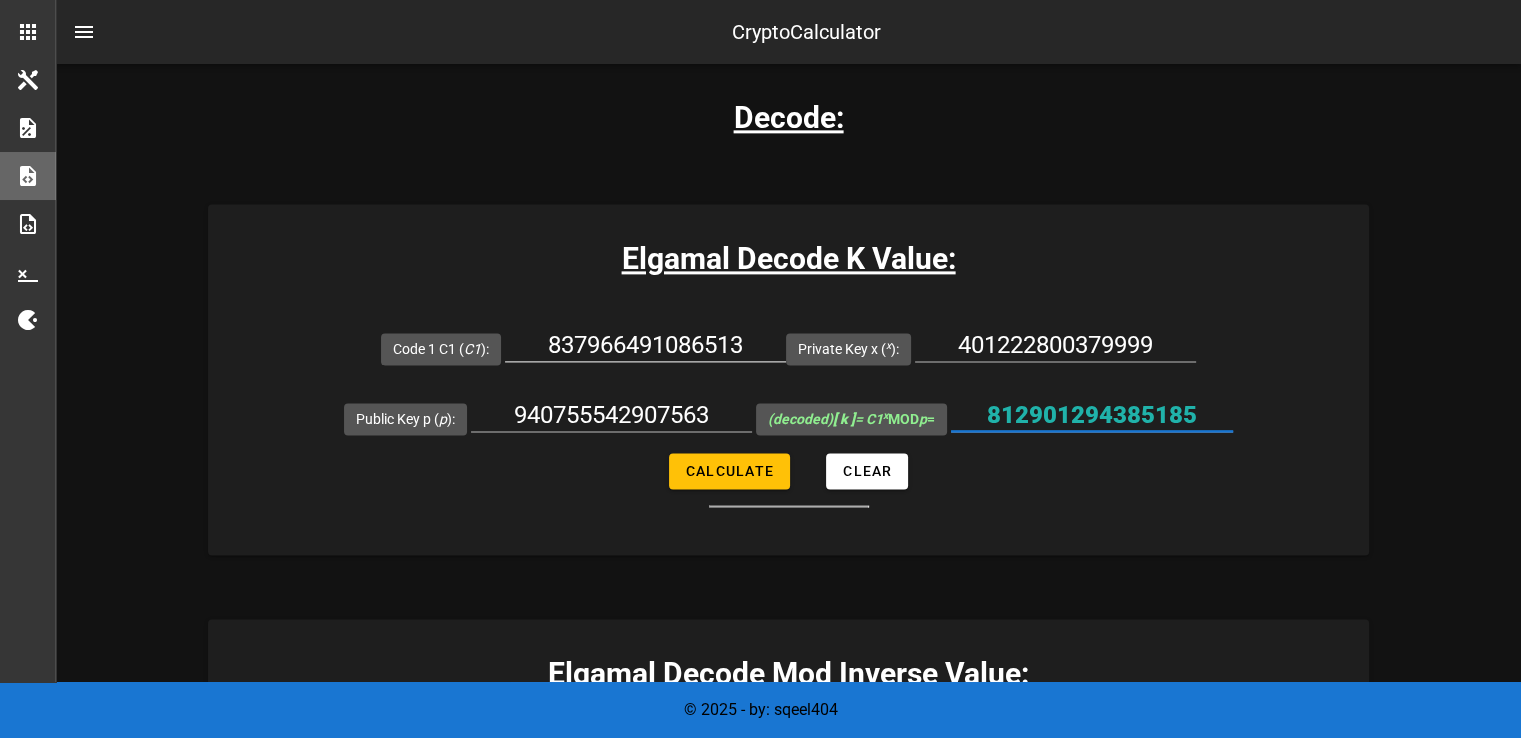 click on "837966491086513" at bounding box center [645, 345] 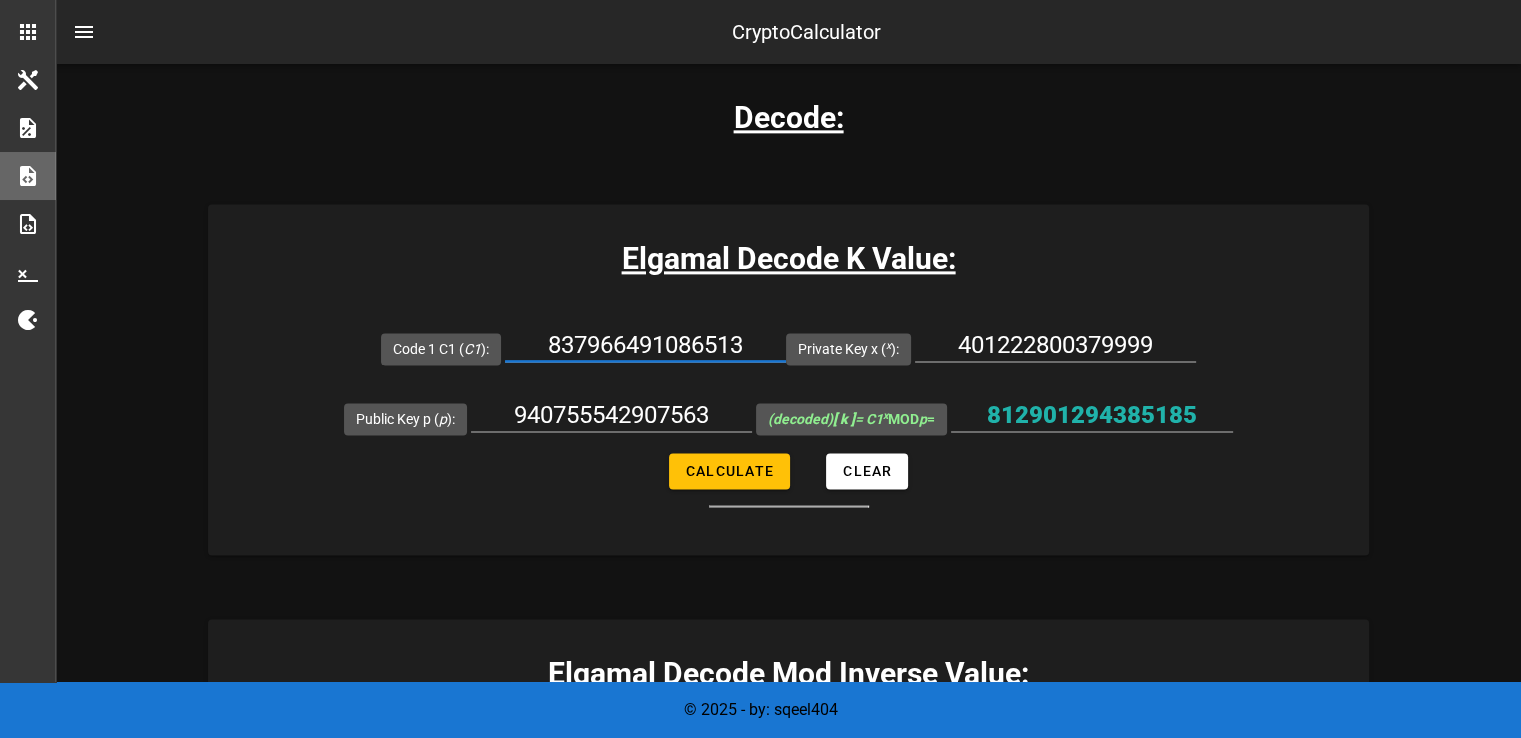 click on "837966491086513" at bounding box center (645, 345) 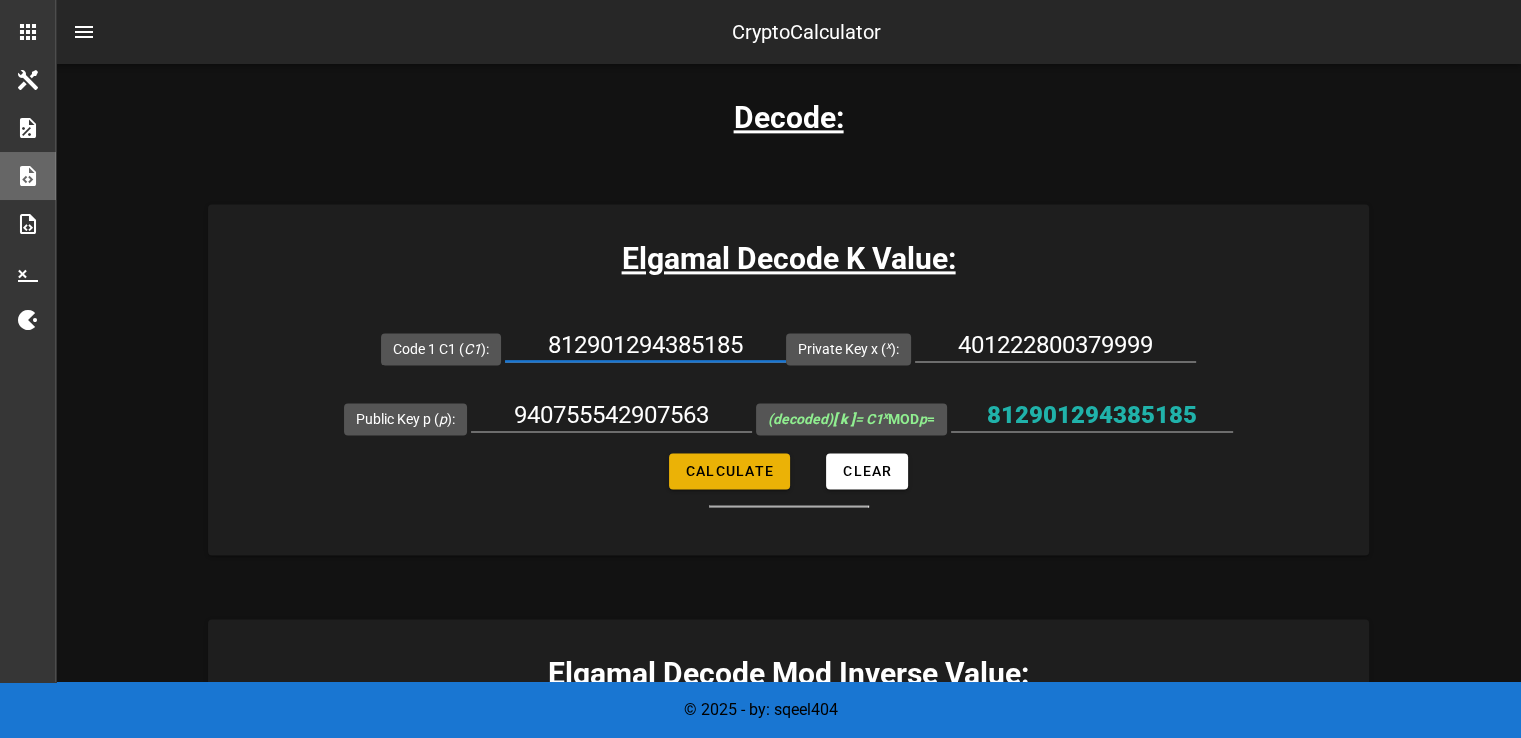 type on "812901294385185" 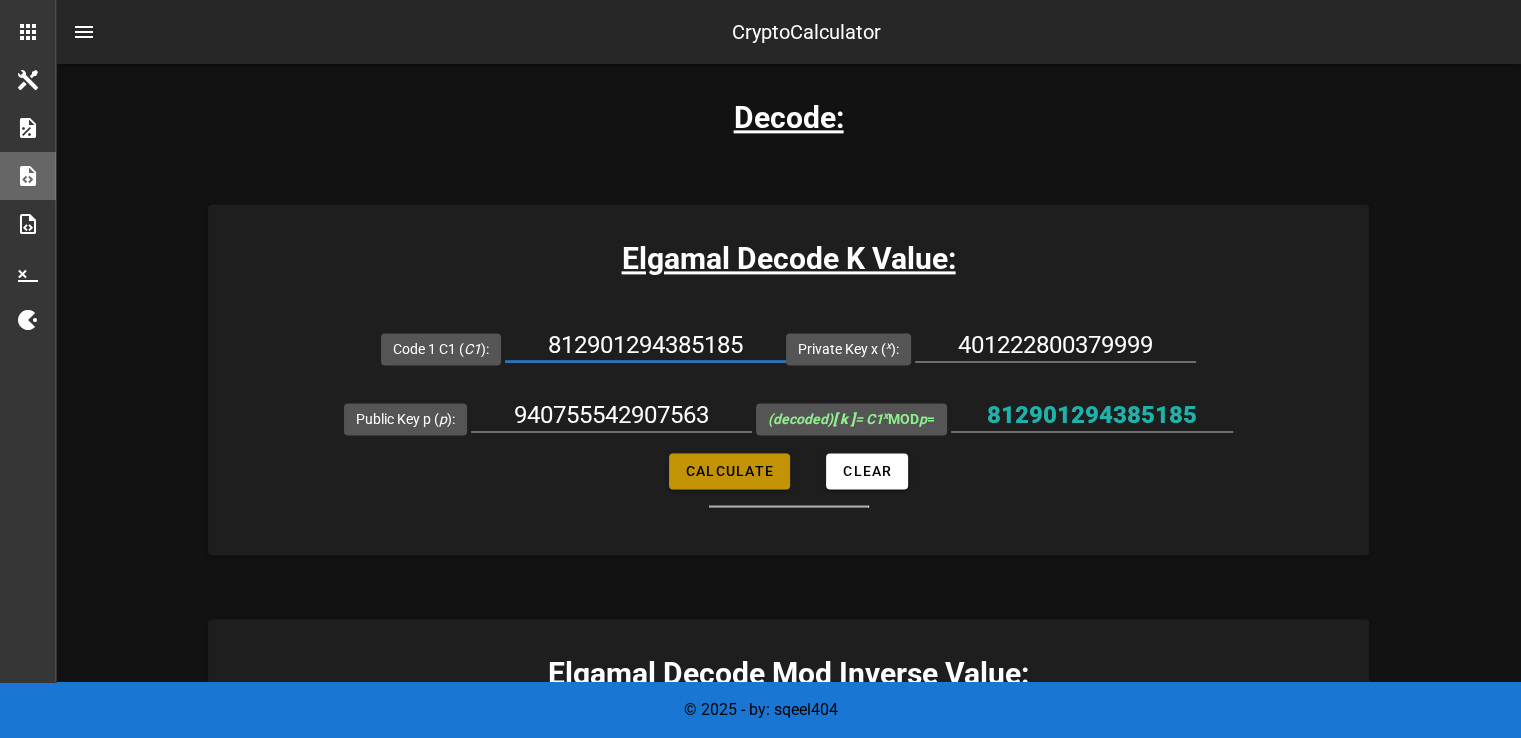 click on "Calculate" at bounding box center (729, 471) 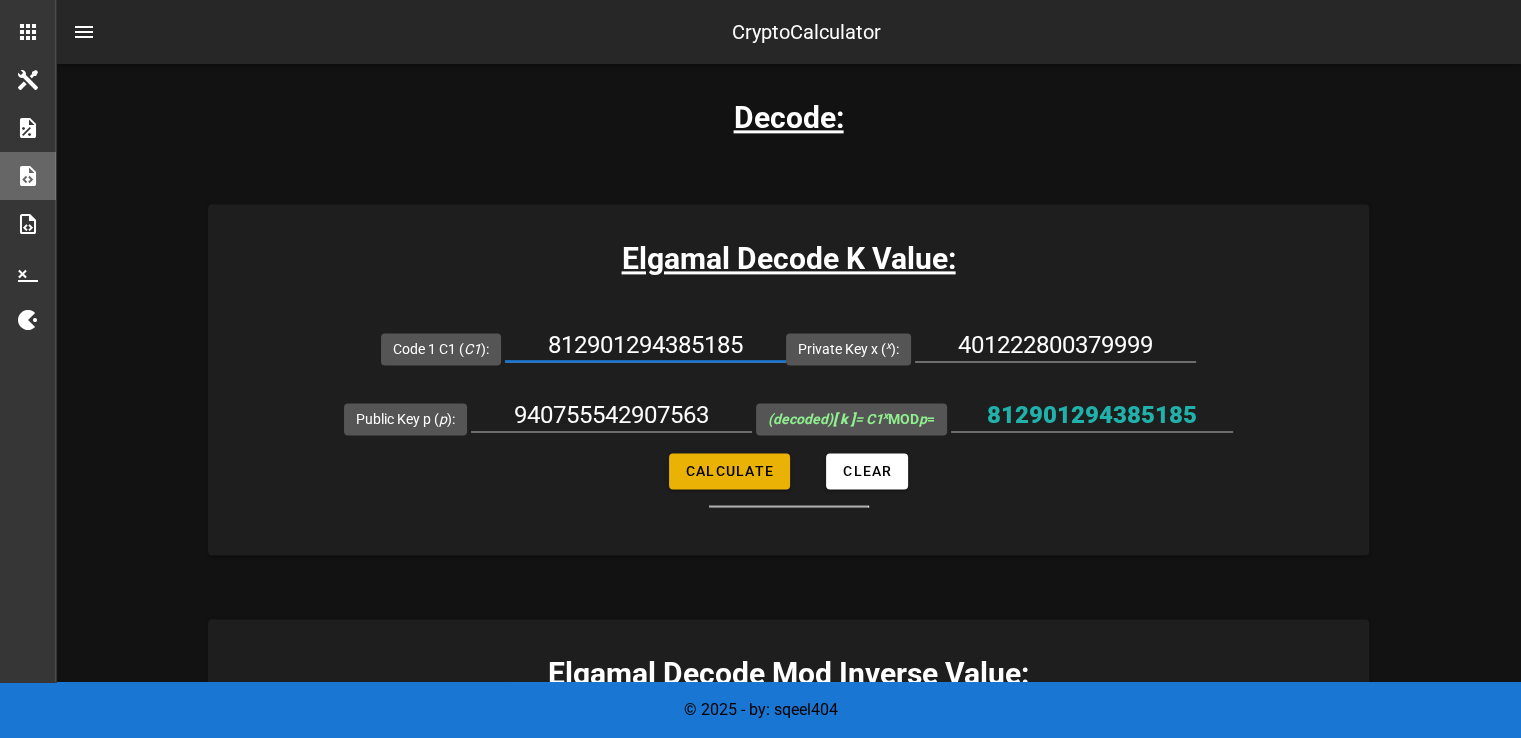 type on "455888792718283" 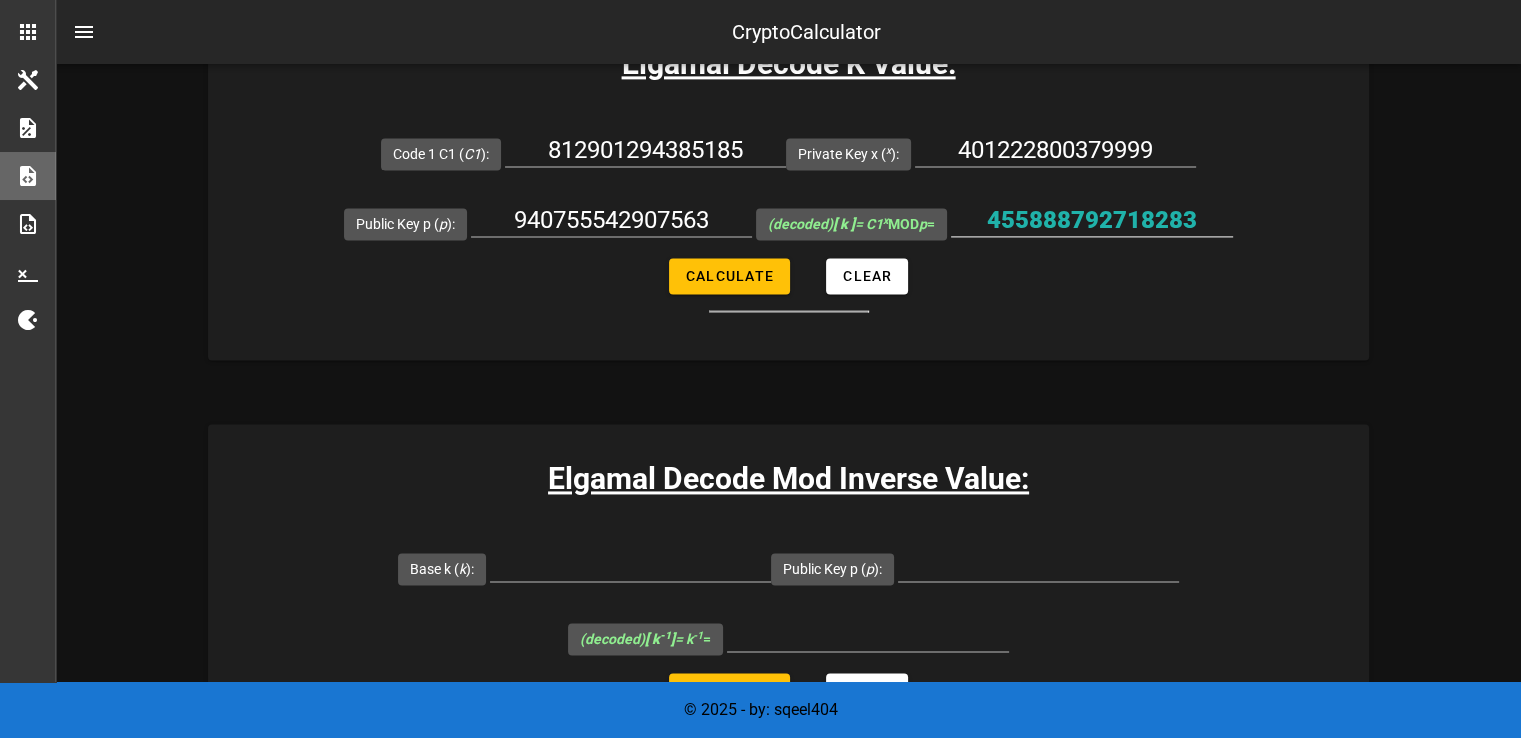 scroll, scrollTop: 2867, scrollLeft: 0, axis: vertical 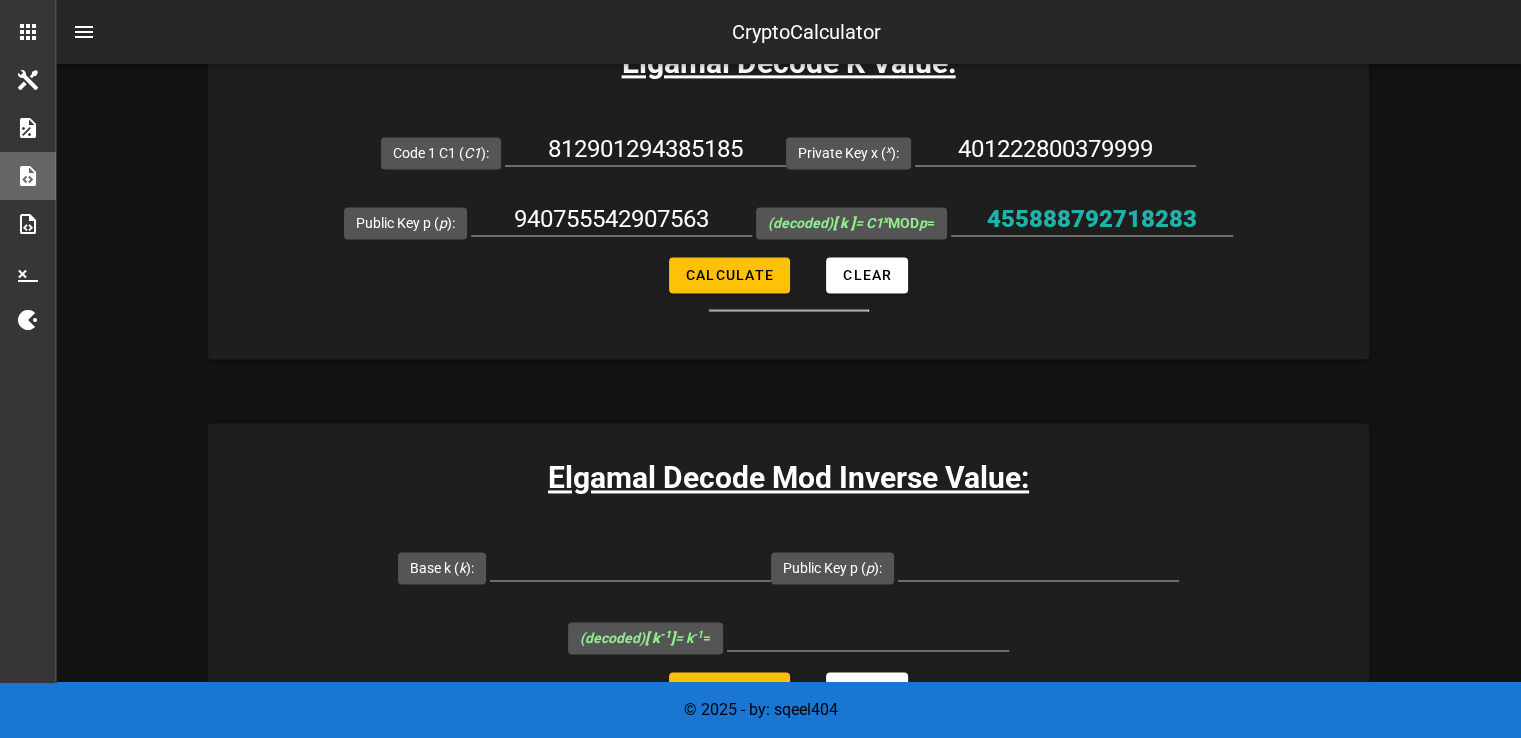 click on "Elgamal Decode Mod Inverse Value:   Base k (  k  ):      Public Key p (  p  ):        (decoded)  [ k -1  ]  = k  -1  =
Calculate
Clear" at bounding box center [788, 598] 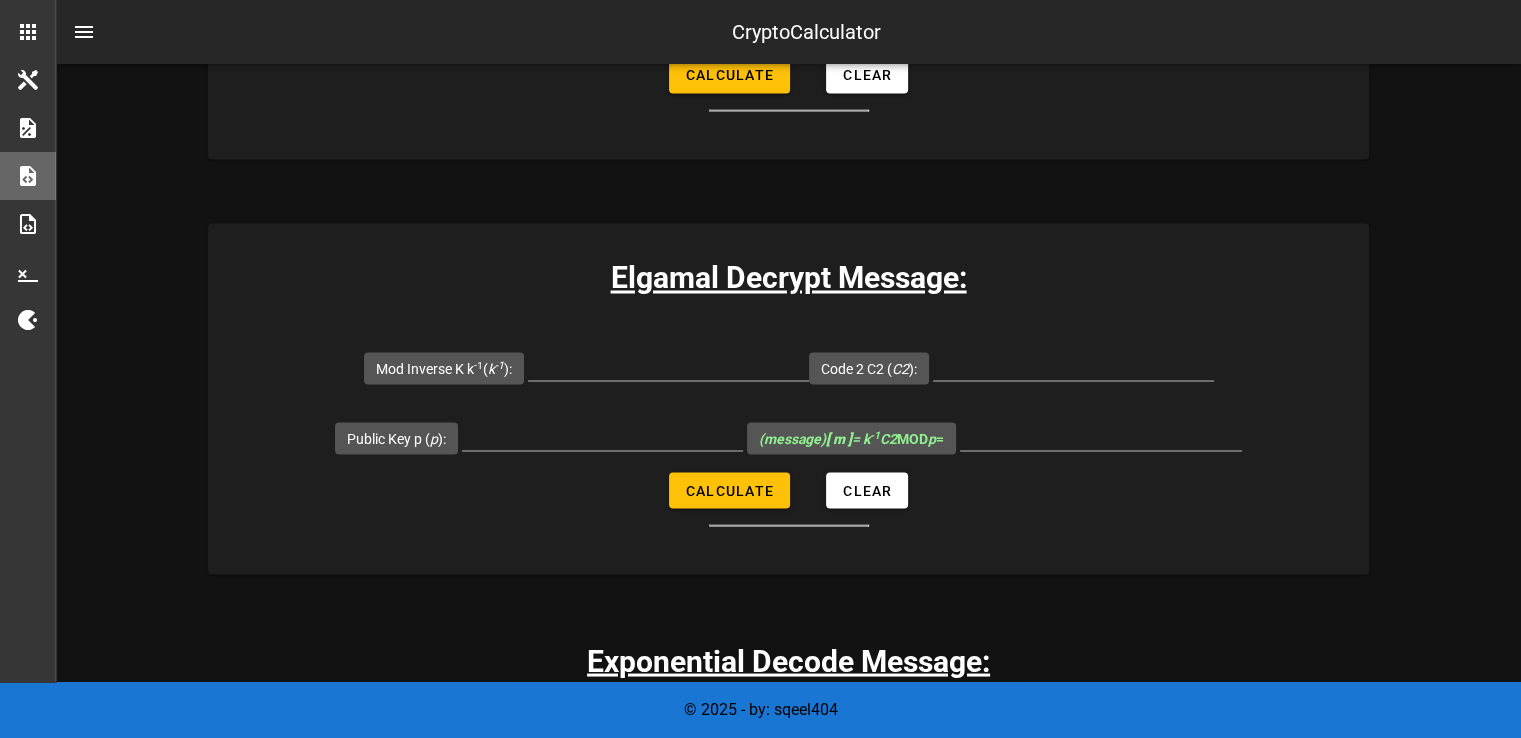 scroll, scrollTop: 3483, scrollLeft: 0, axis: vertical 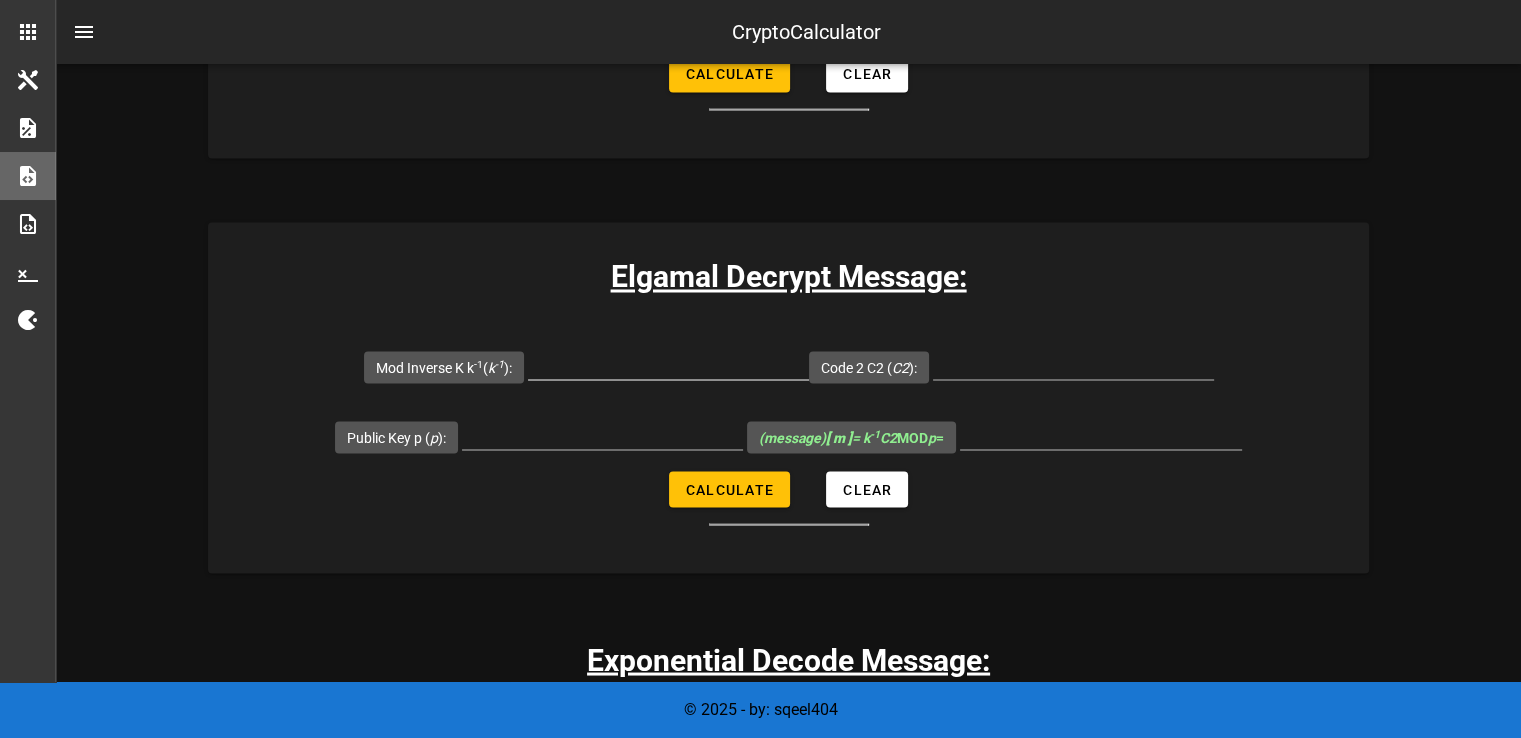 click on "Mod Inverse [PERSON_NAME] -1  (  k -1  ):" at bounding box center [668, 363] 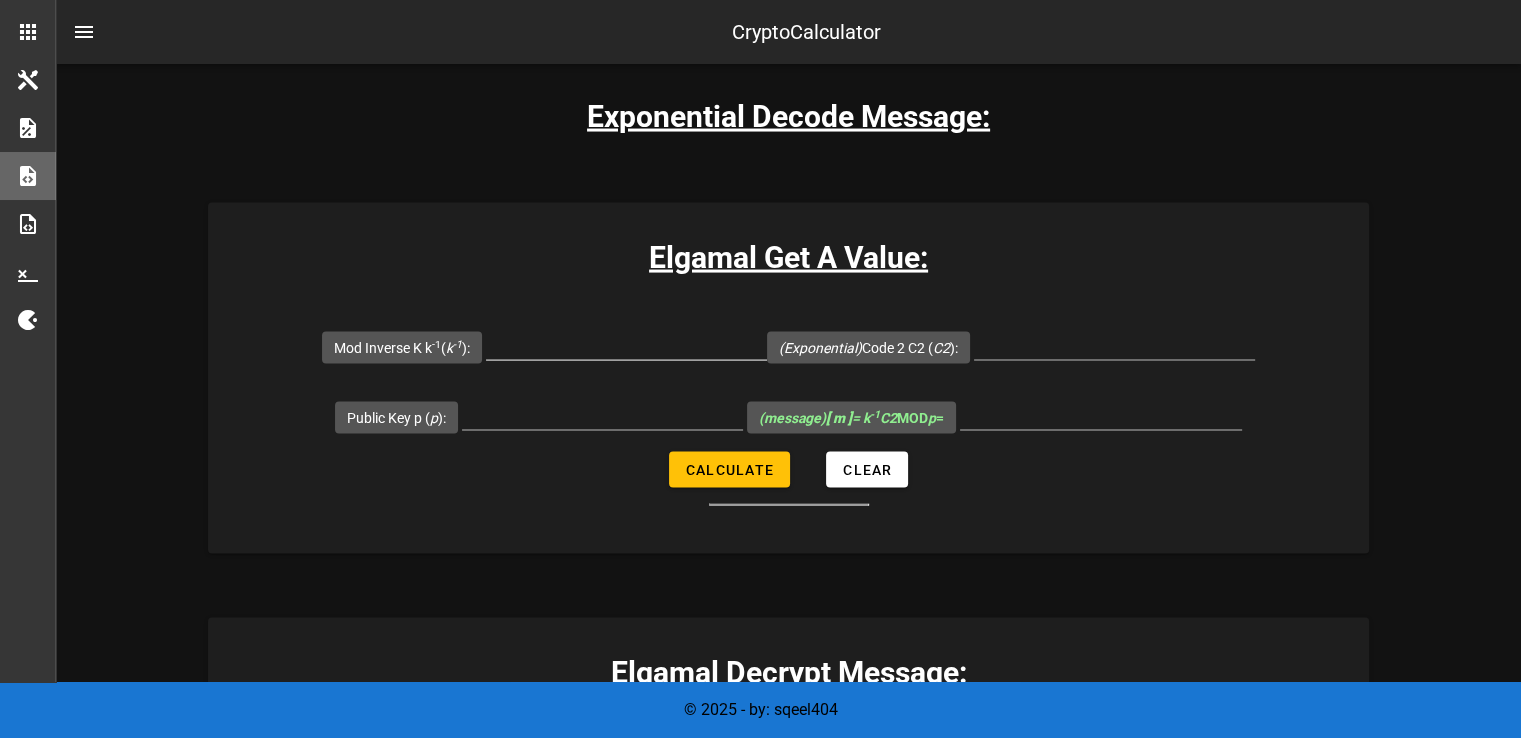 scroll, scrollTop: 4043, scrollLeft: 0, axis: vertical 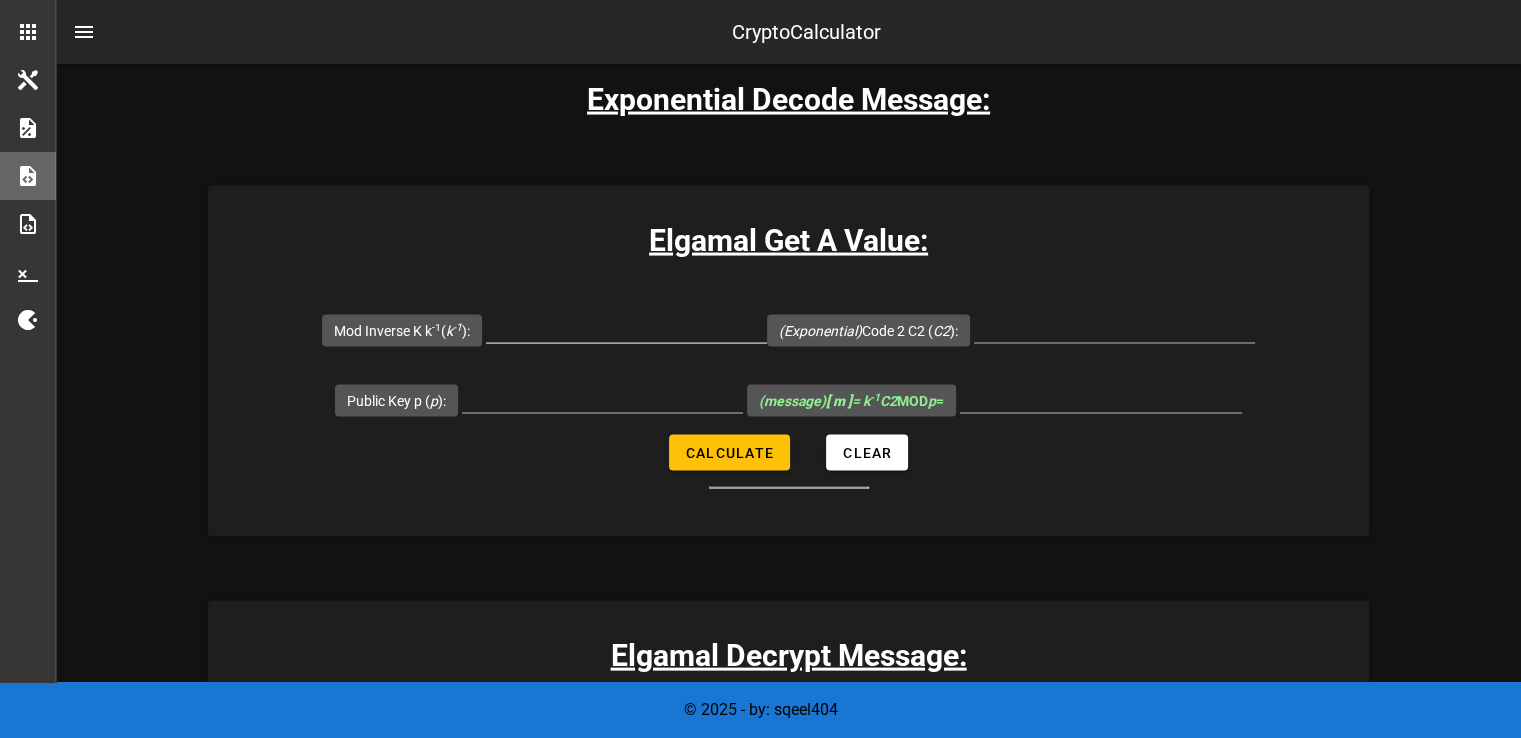 click on "Mod Inverse [PERSON_NAME] -1  (  k -1  ):" at bounding box center (626, 327) 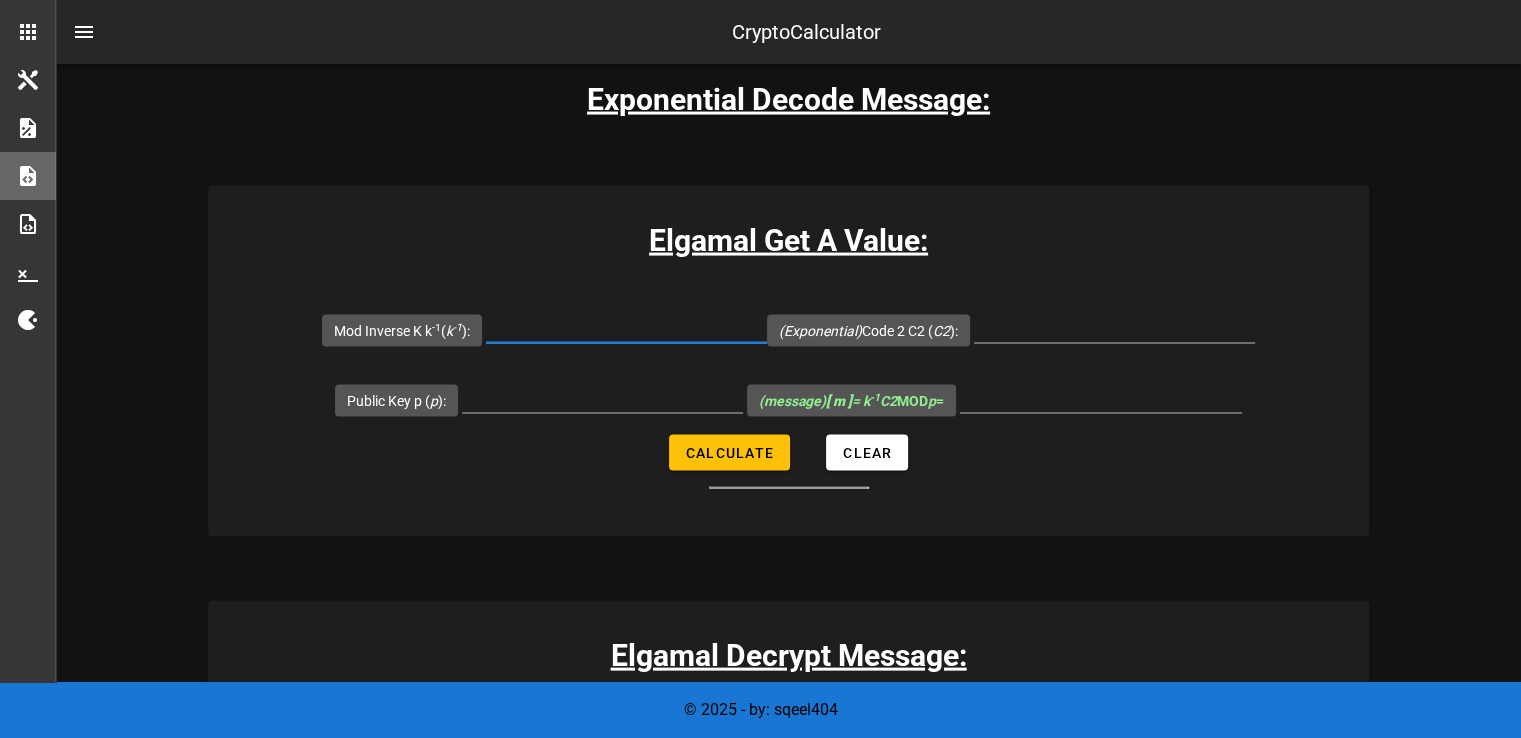 paste on "812901294385185" 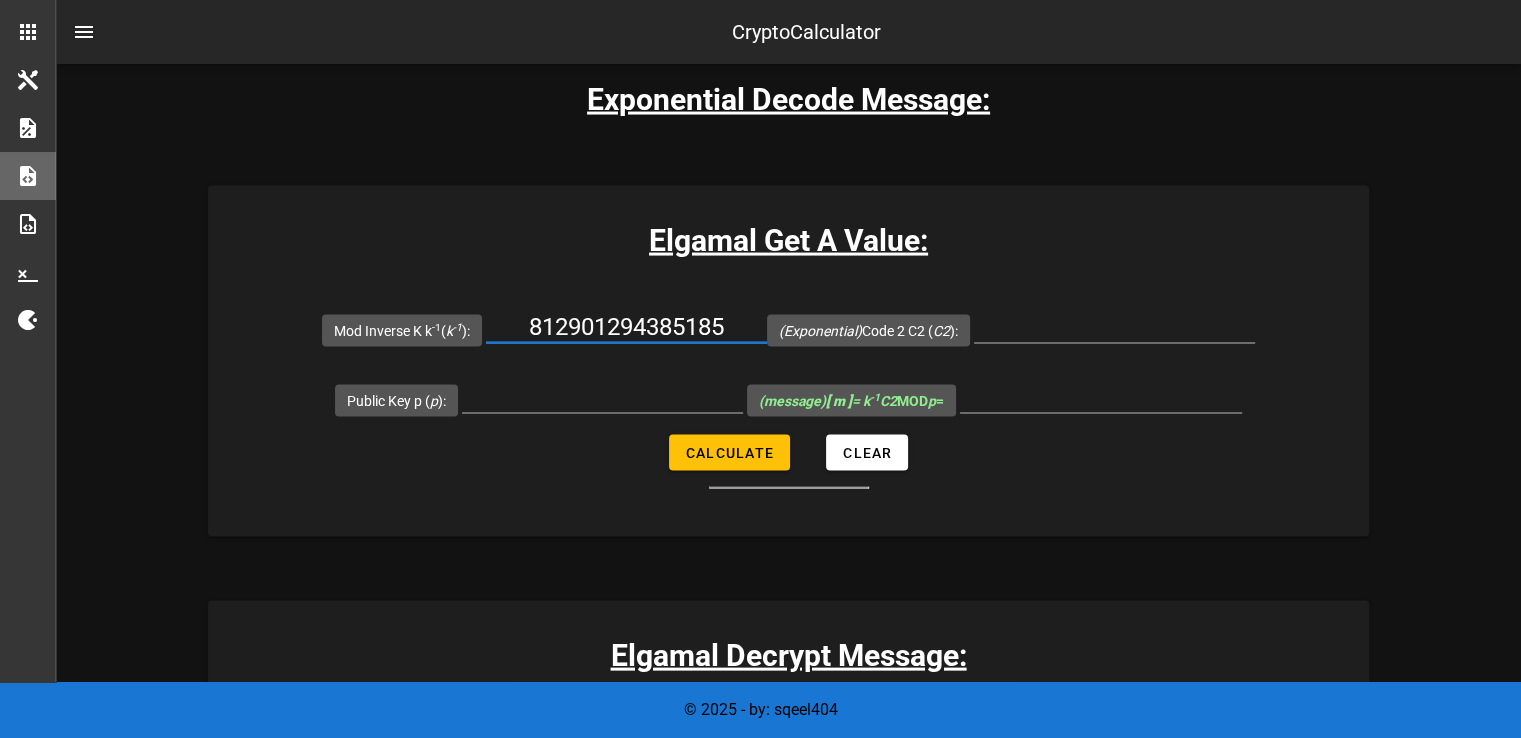 type on "812901294385185" 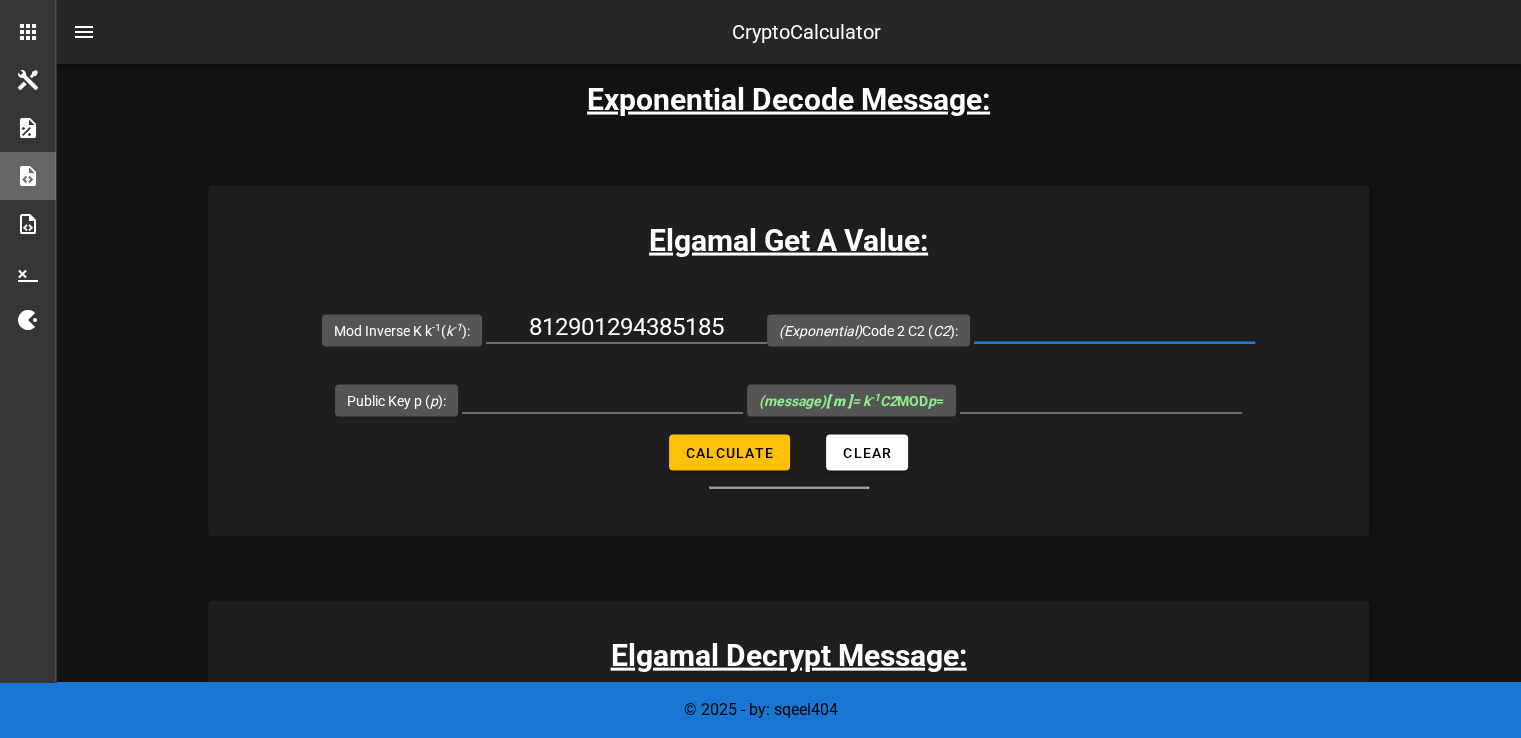 click on "(Exponential)  Code 2 C2 (  C2  ):" at bounding box center [1114, 327] 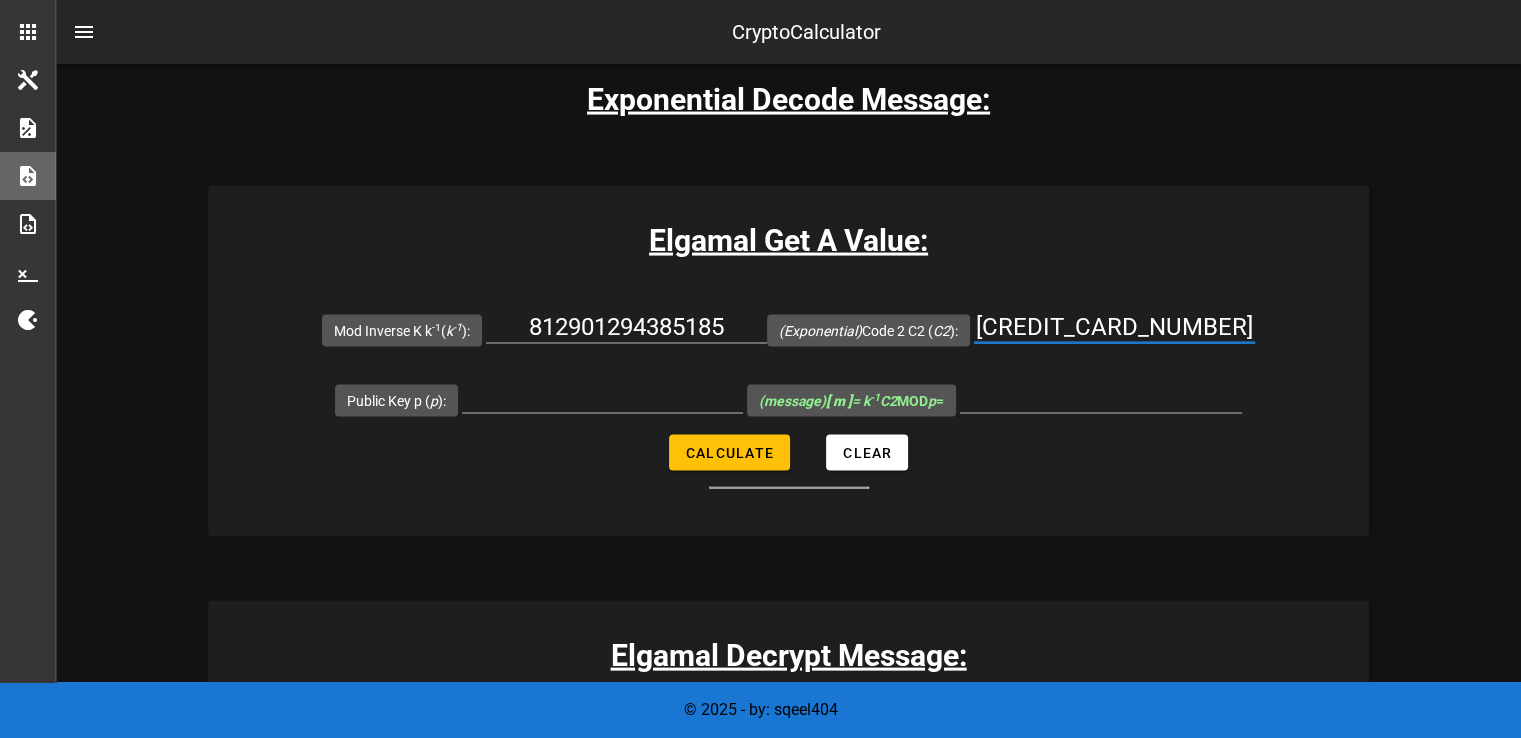type on "[CREDIT_CARD_NUMBER]" 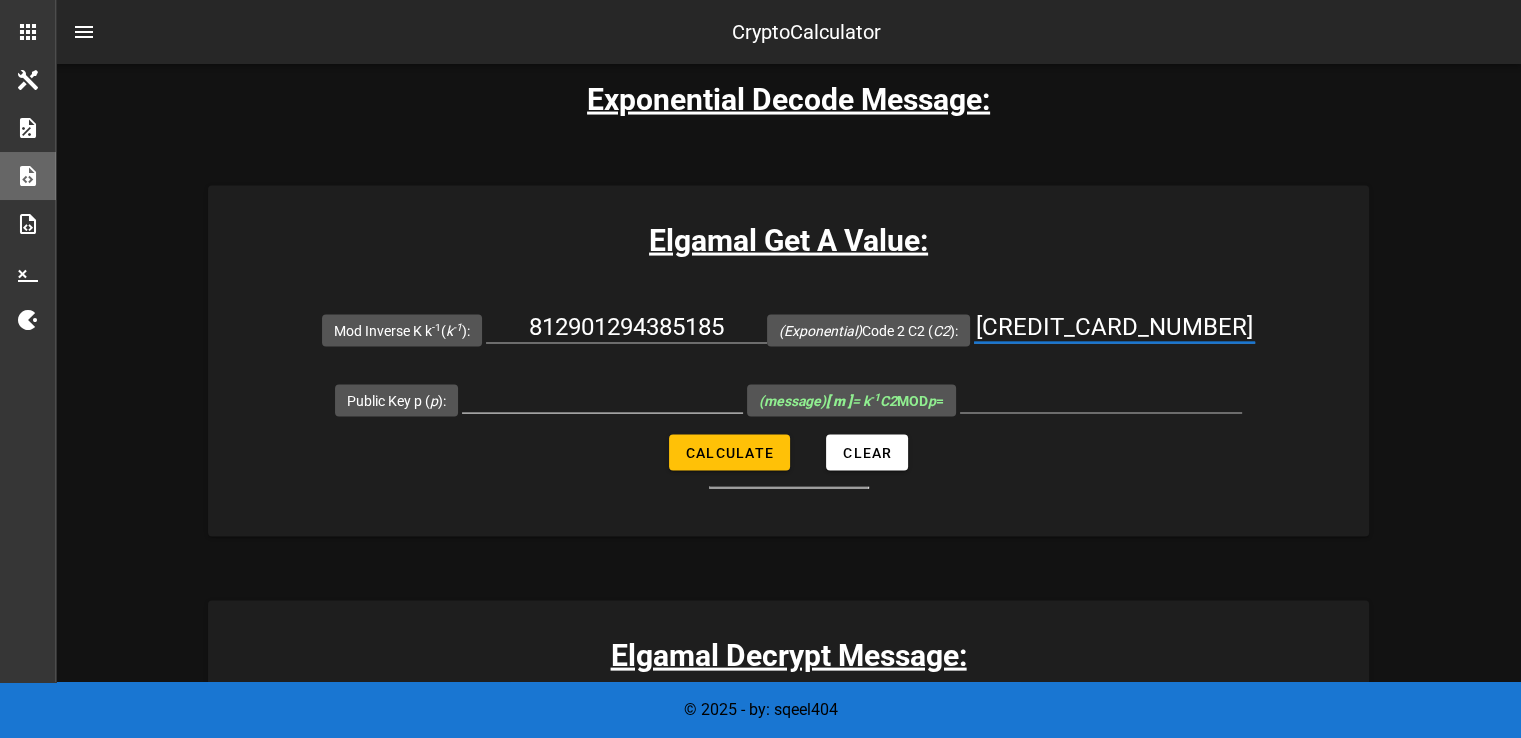click on "Public Key p (  p  ):" at bounding box center (602, 397) 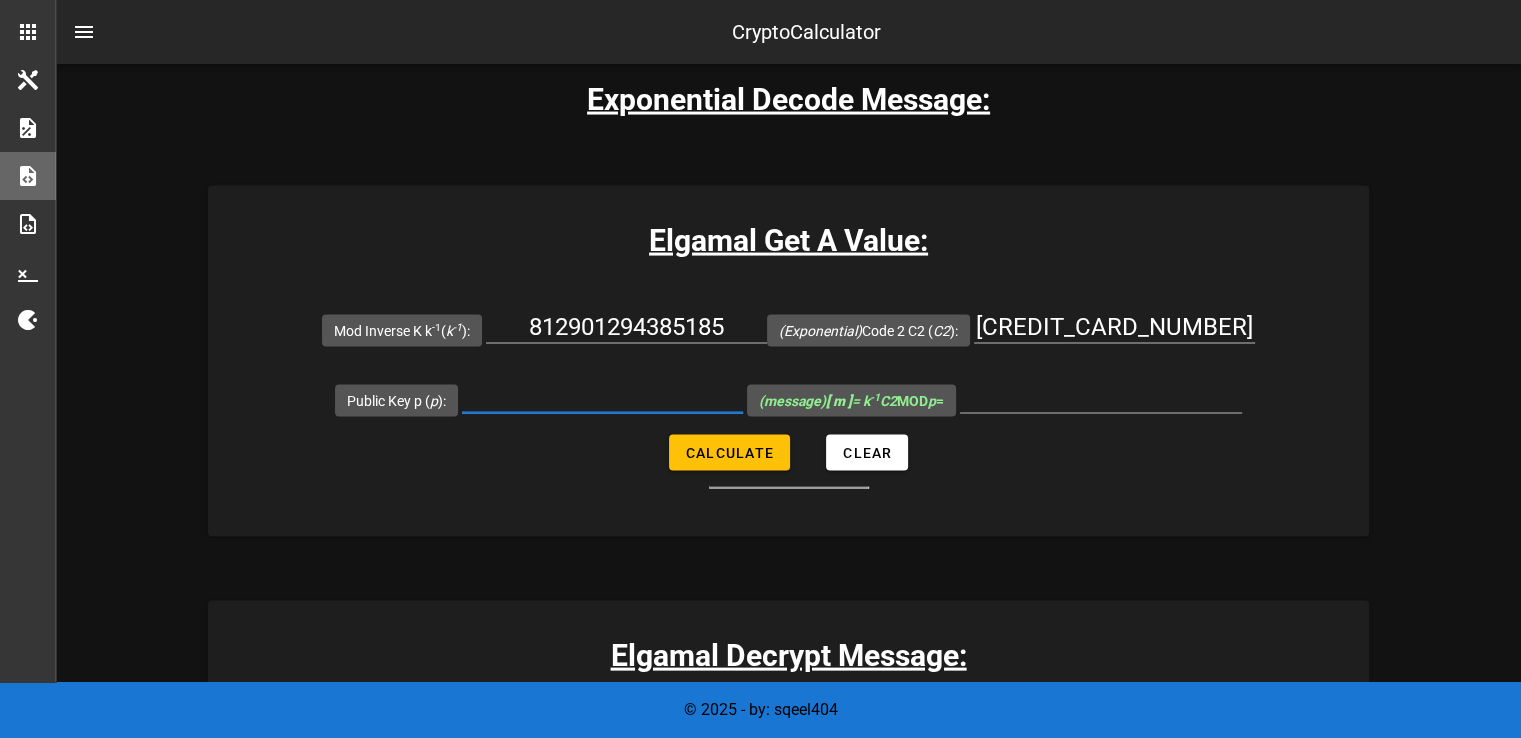 paste on "940755542907563" 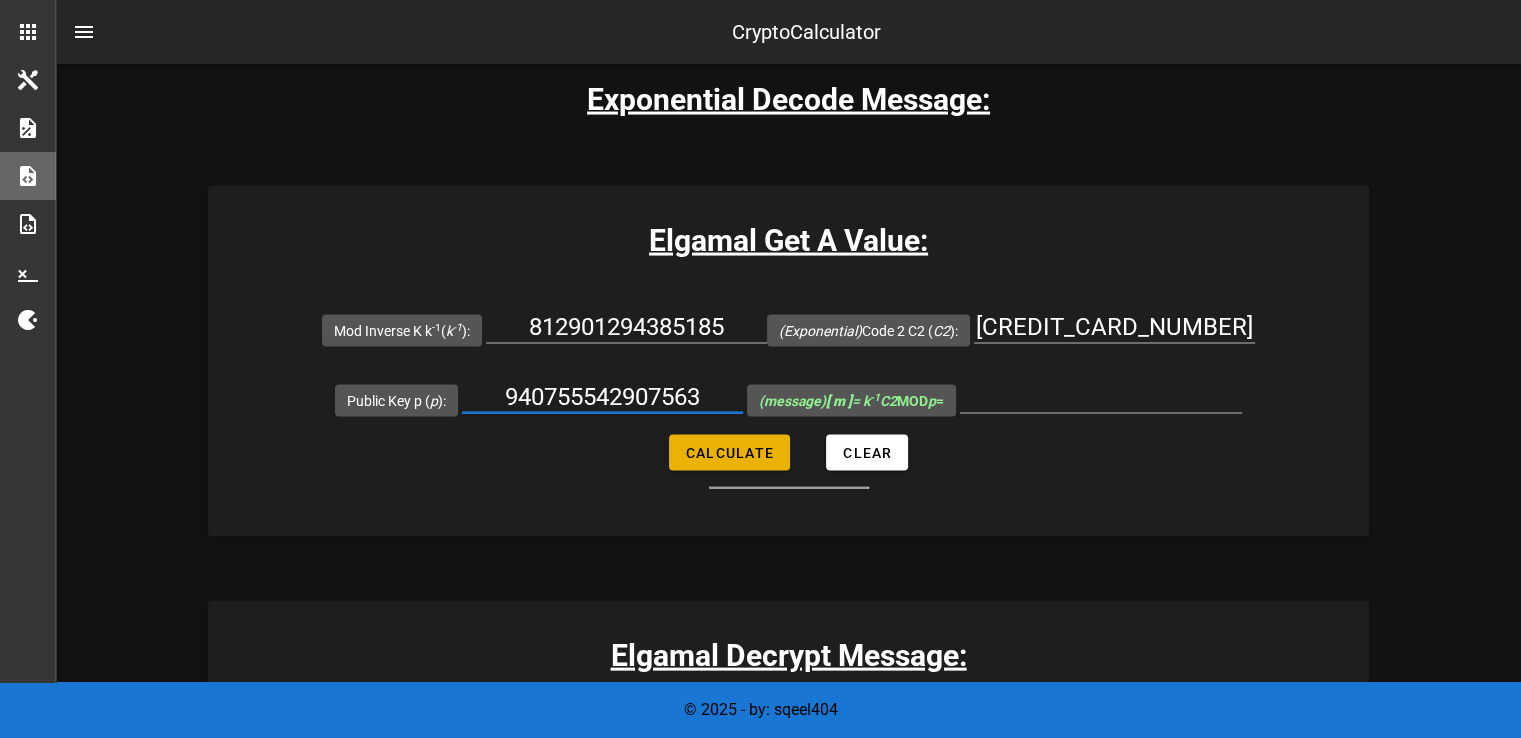 type on "940755542907563" 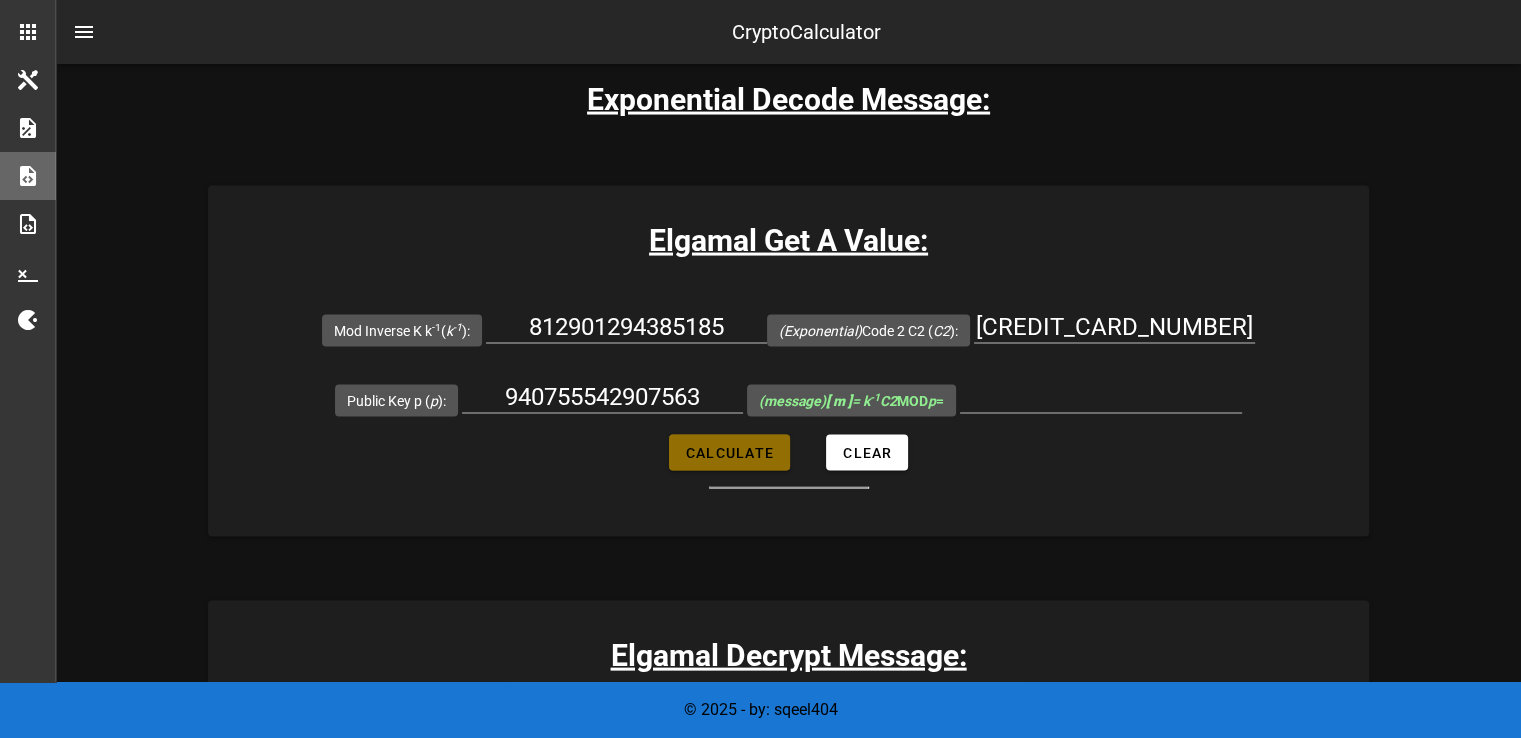 click on "Calculate" at bounding box center [729, 453] 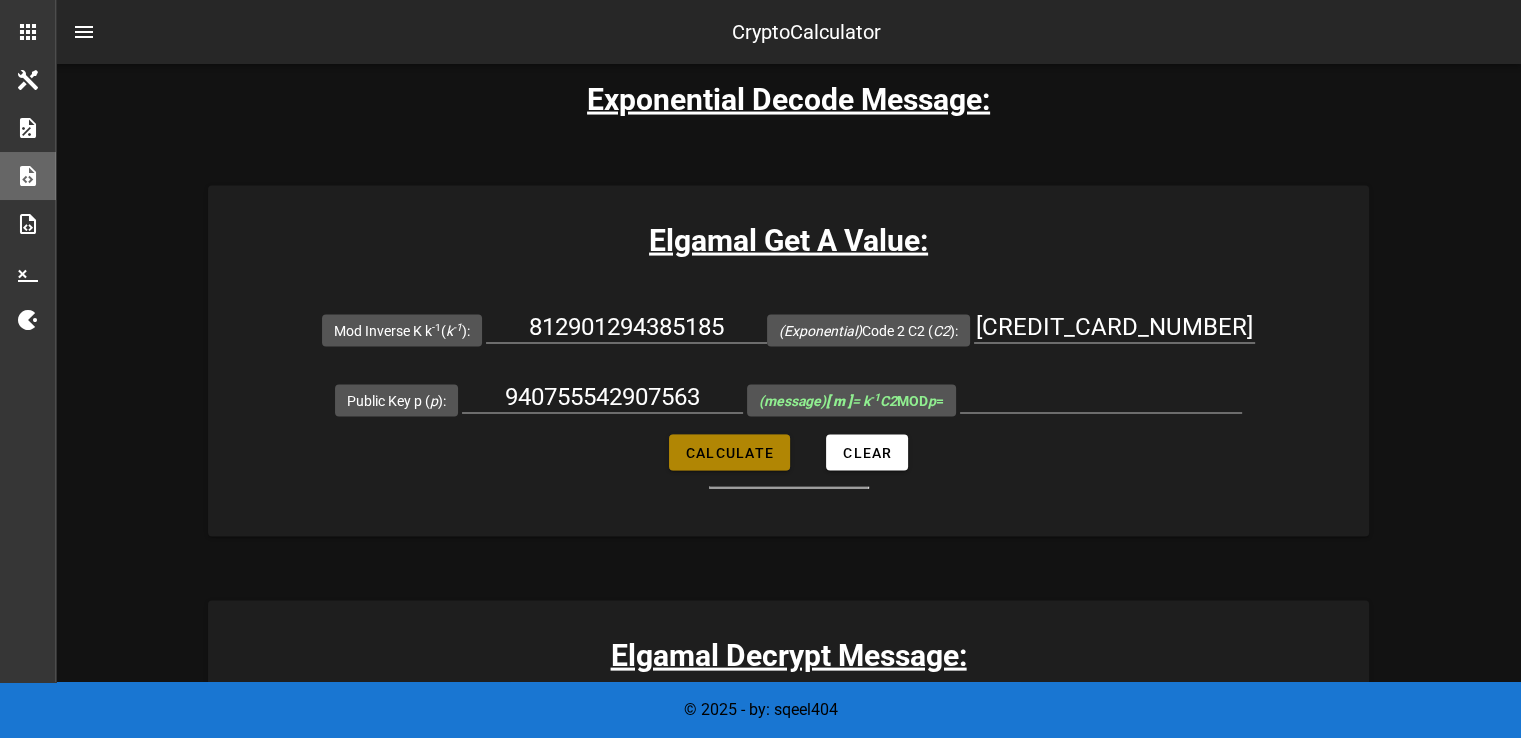 type on "315713601300855" 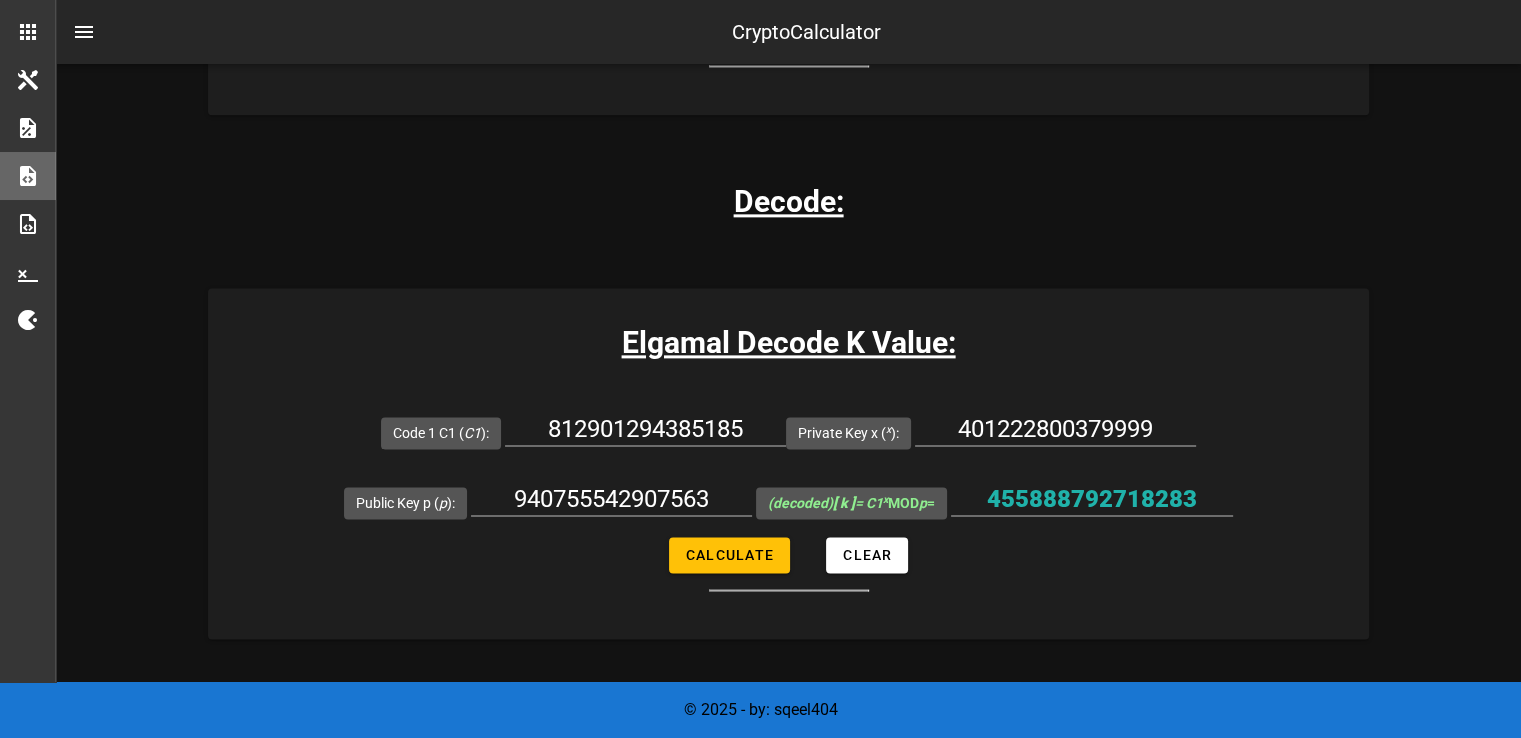 scroll, scrollTop: 2739, scrollLeft: 0, axis: vertical 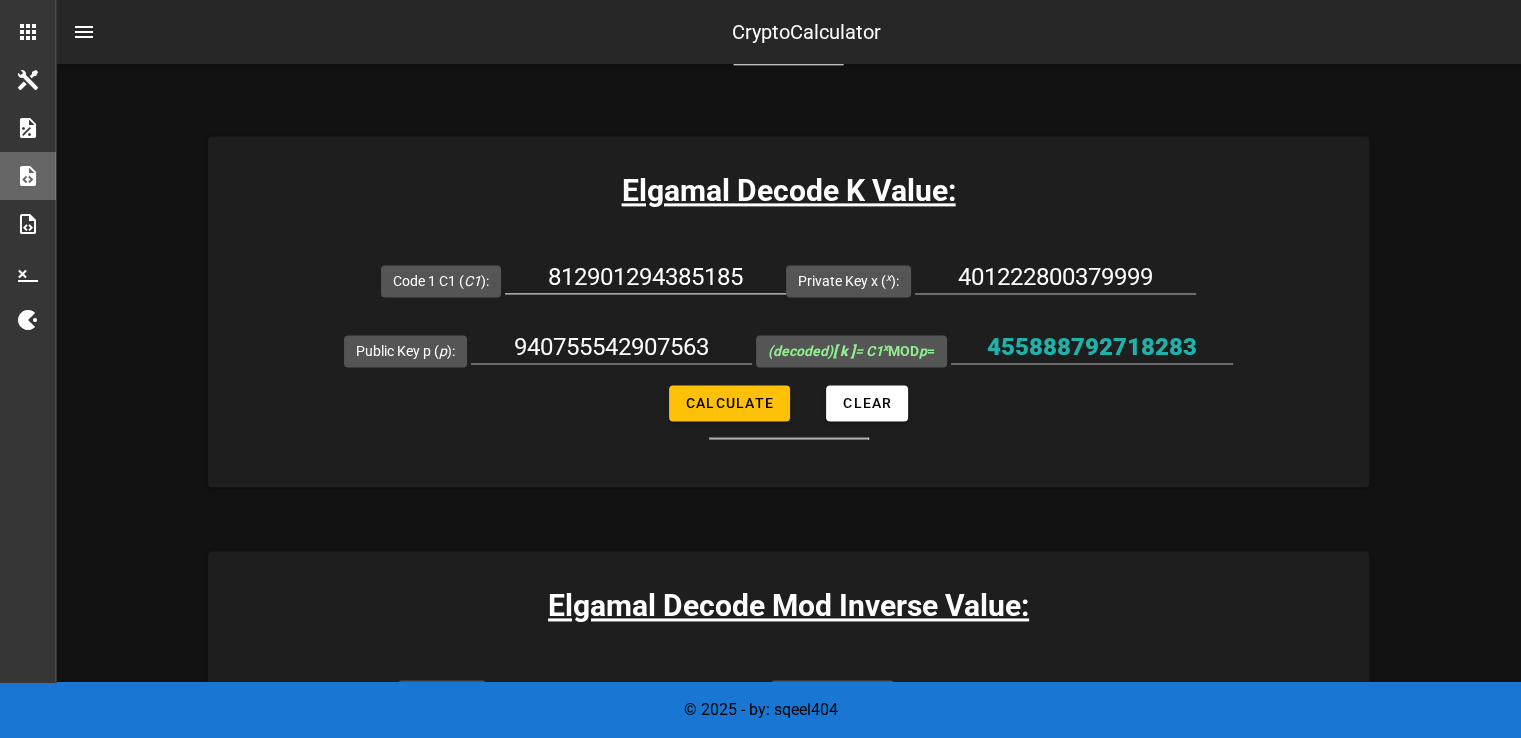 click on "812901294385185" at bounding box center (645, 277) 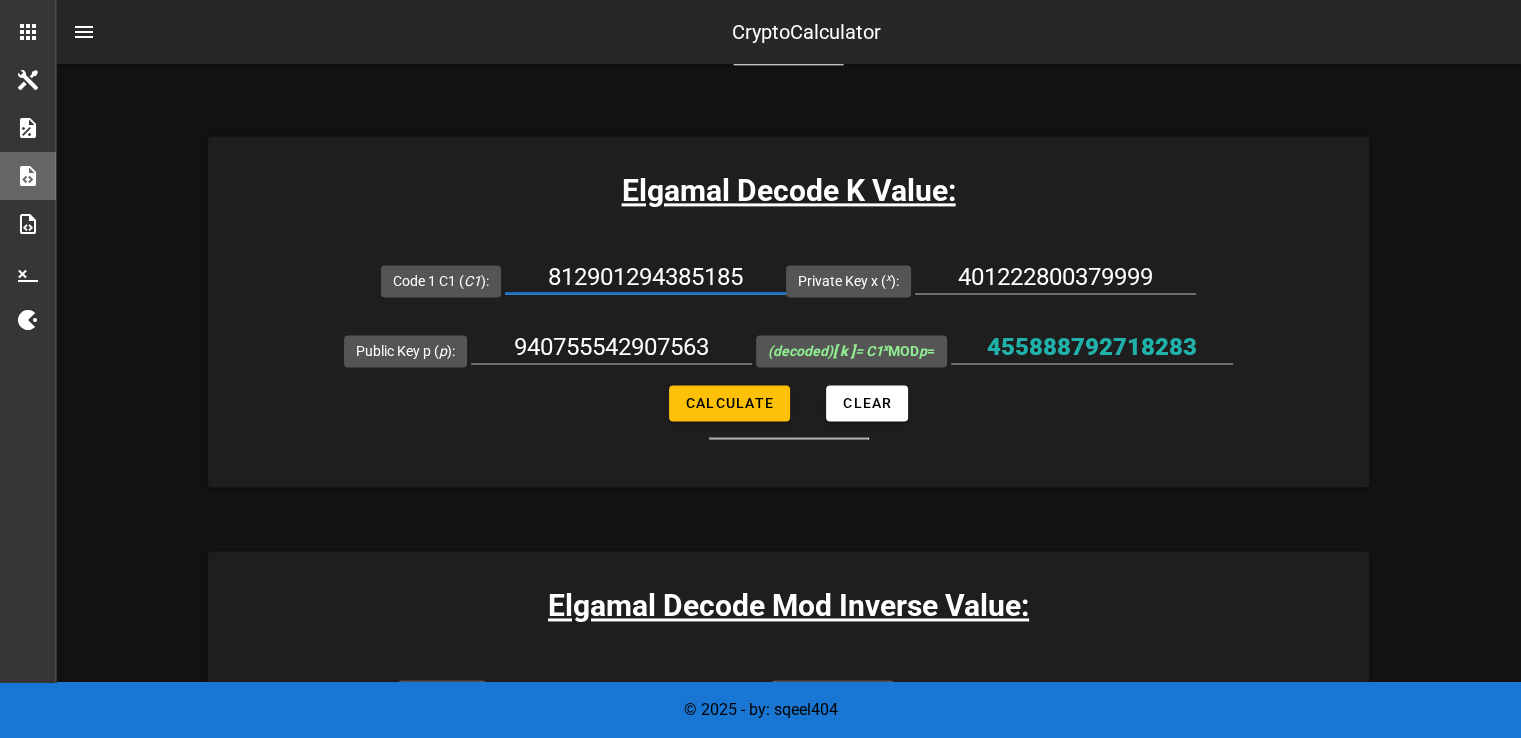 click on "812901294385185" at bounding box center (645, 277) 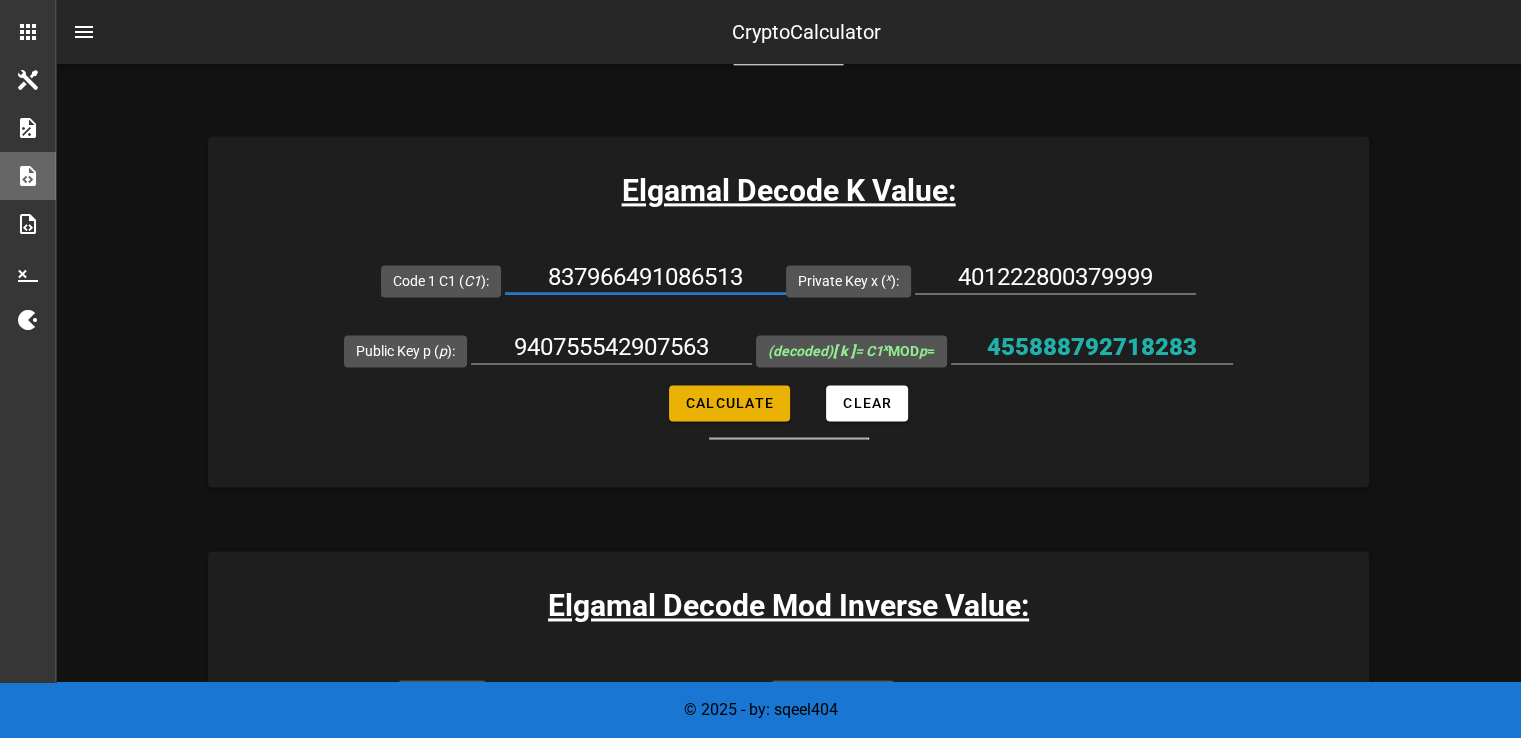 type on "837966491086513" 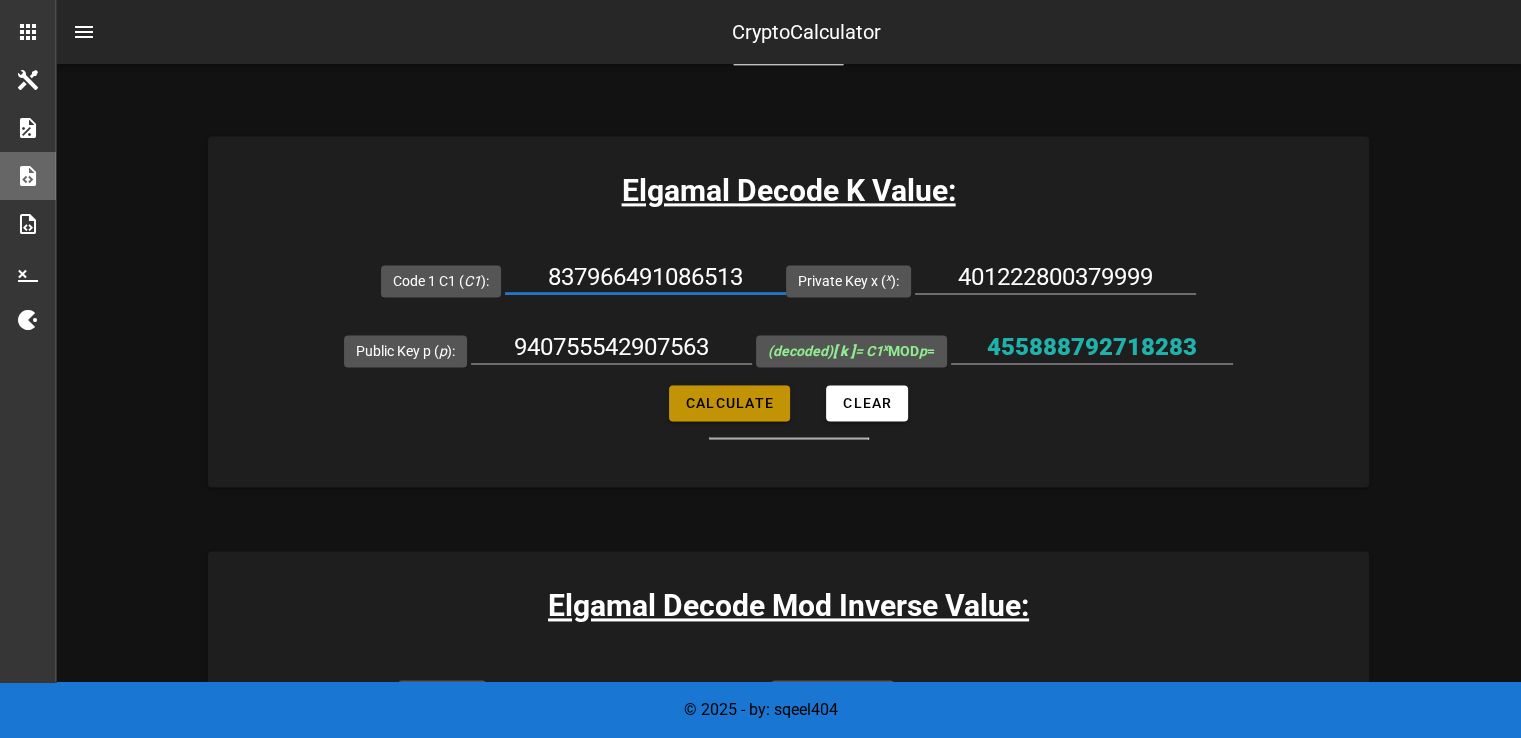 click on "Calculate" at bounding box center [729, 403] 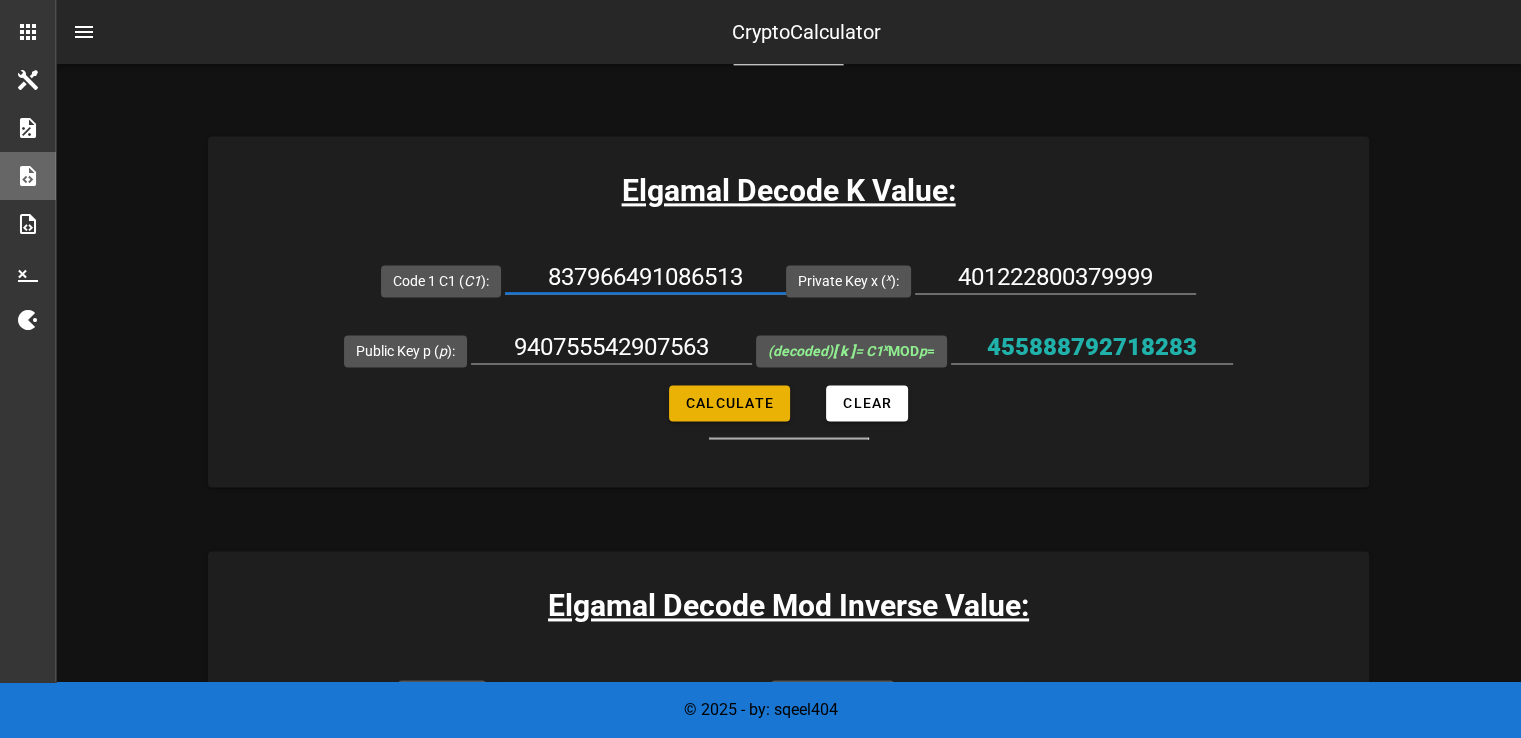 type on "812901294385185" 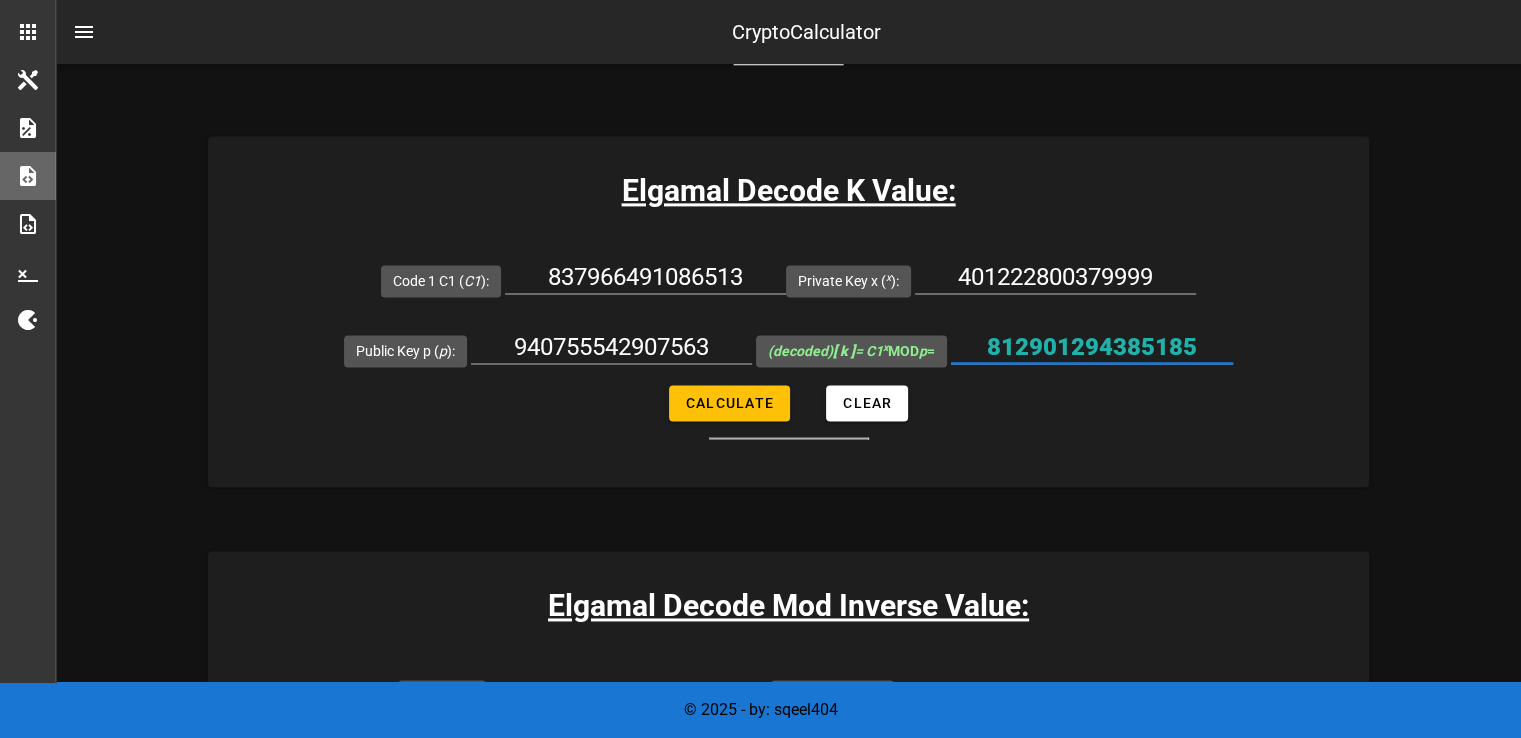 click on "812901294385185" at bounding box center [1092, 347] 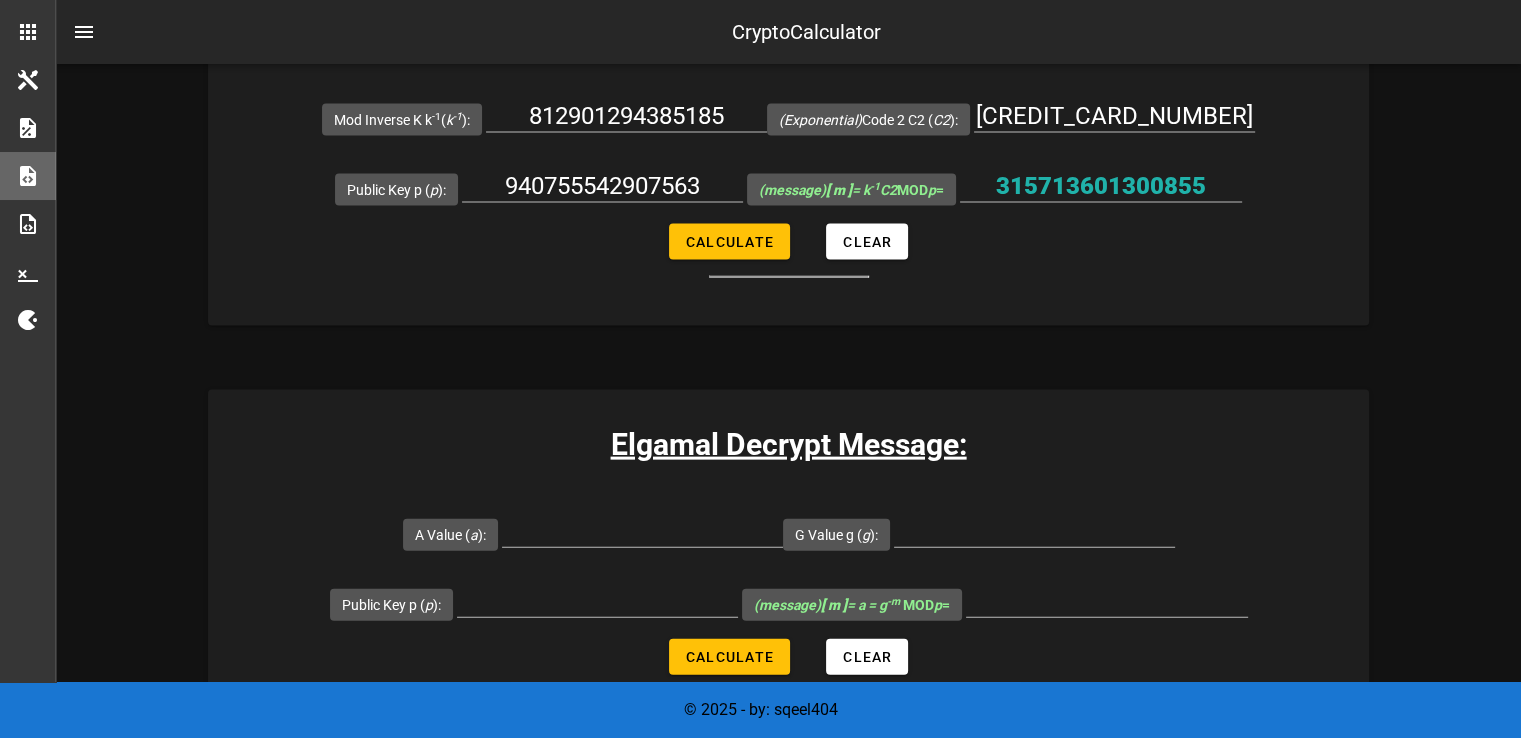 scroll, scrollTop: 4116, scrollLeft: 0, axis: vertical 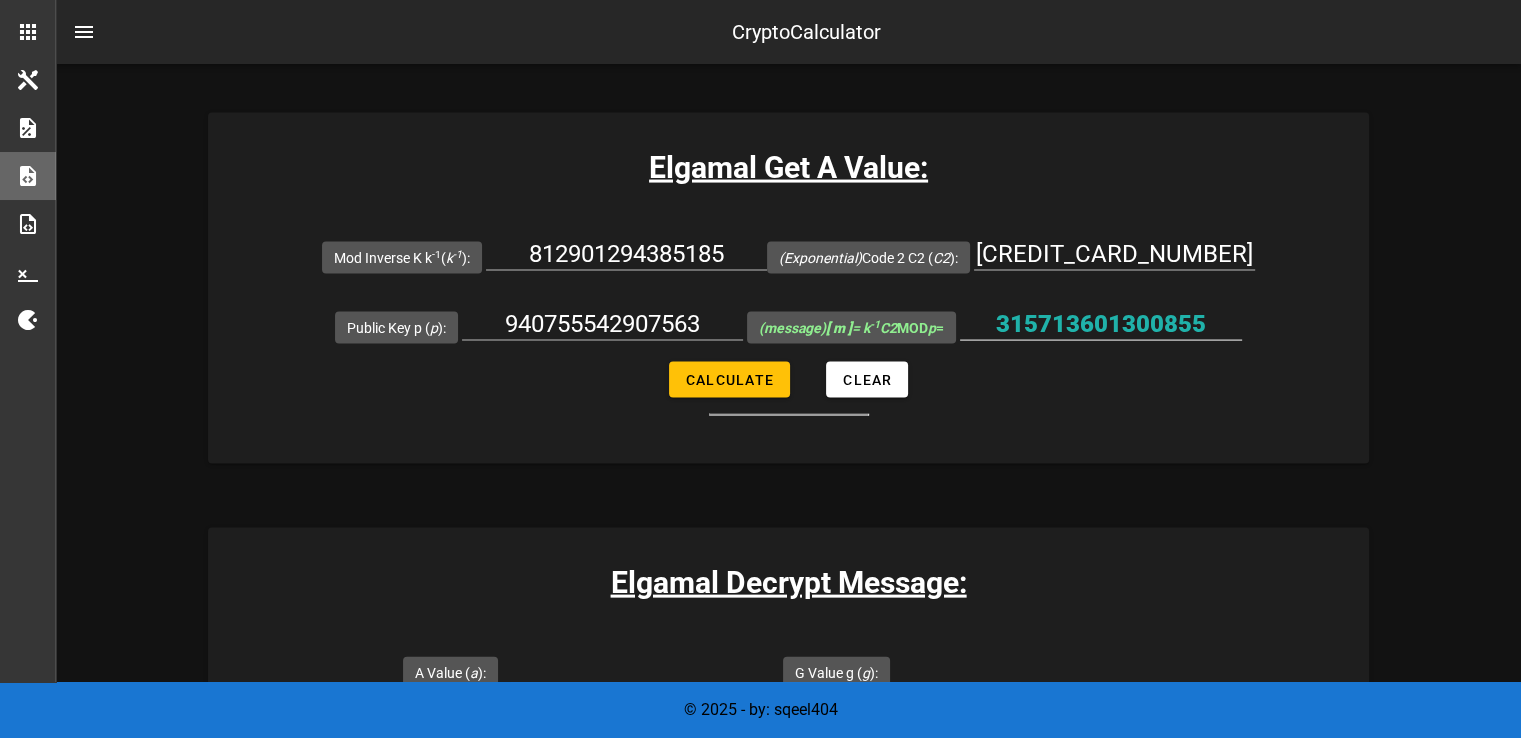 click on "315713601300855" at bounding box center (1101, 324) 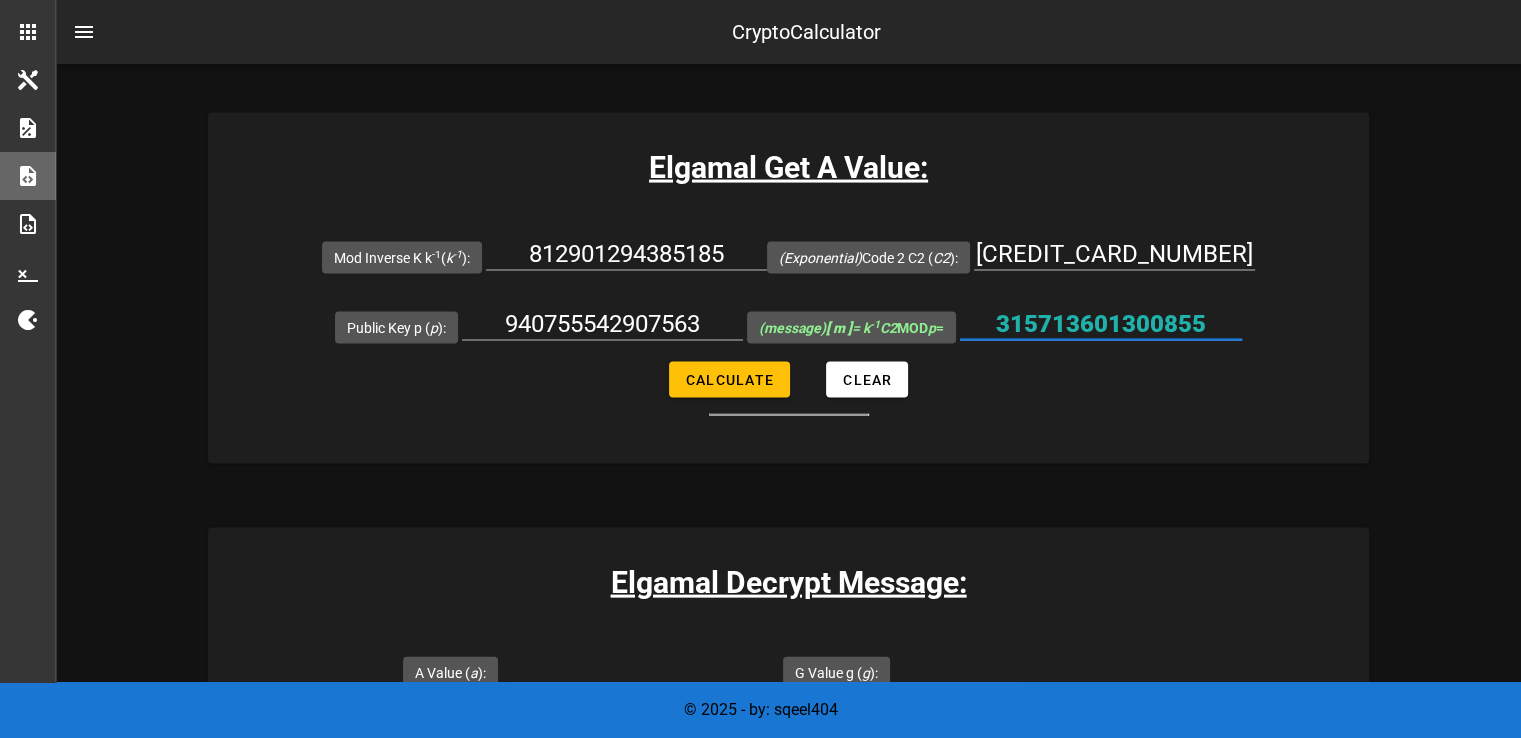 click on "315713601300855" at bounding box center (1101, 324) 